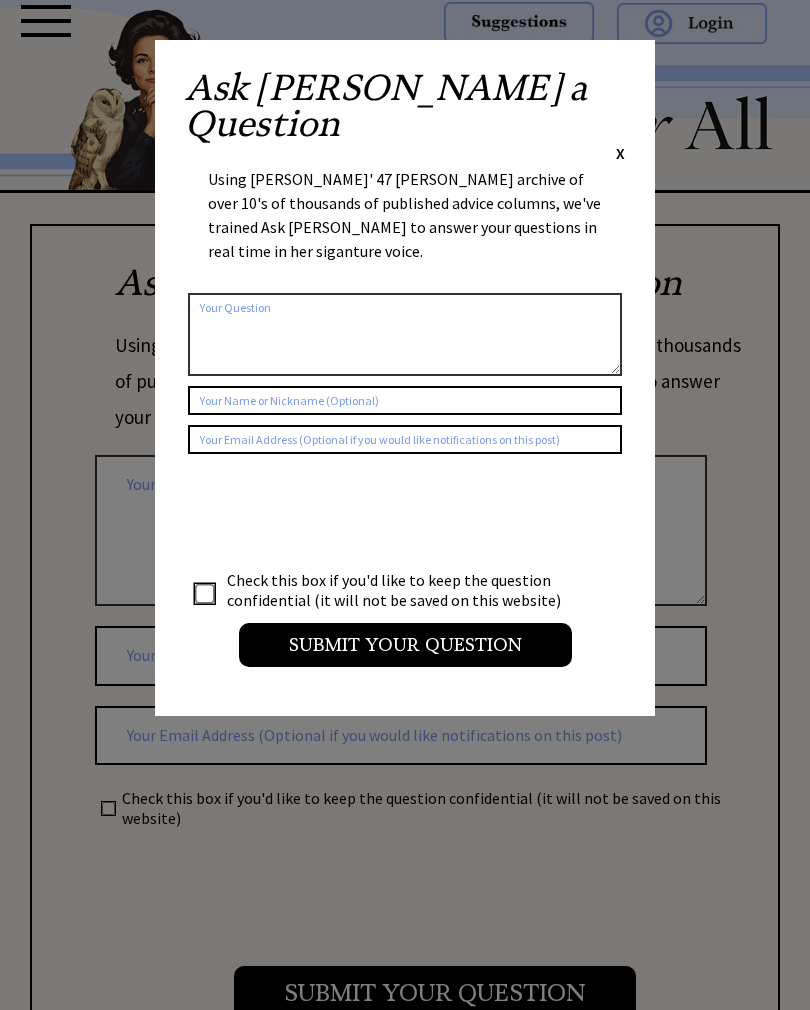 scroll, scrollTop: 0, scrollLeft: 0, axis: both 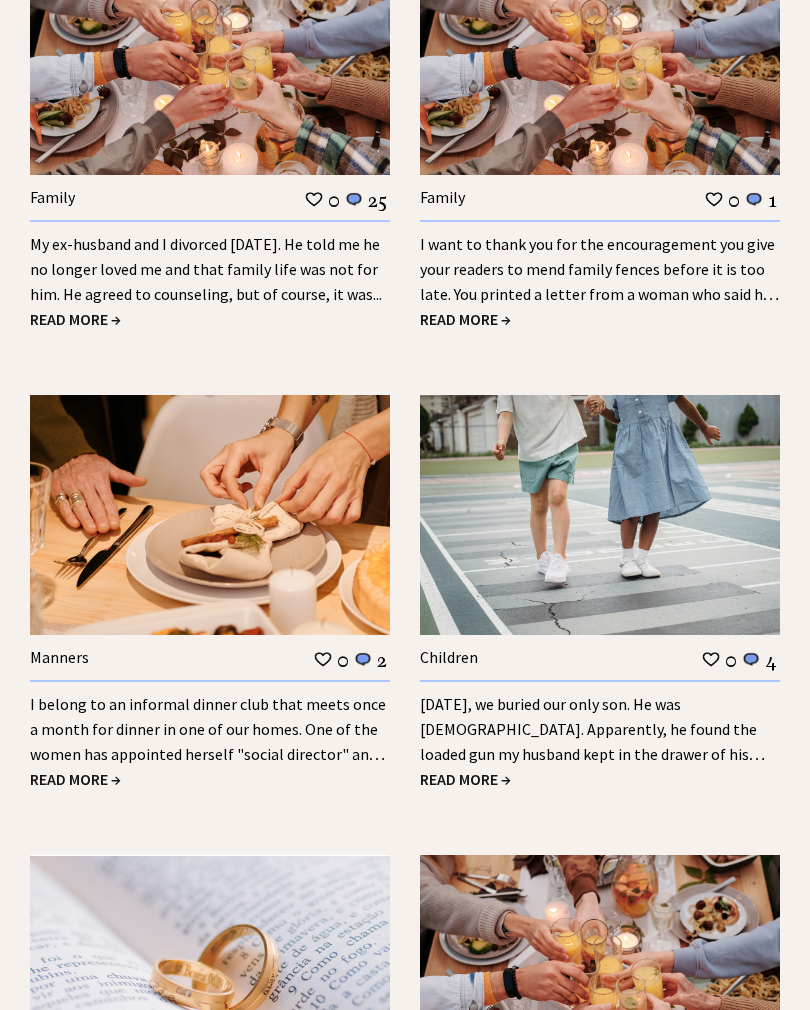 click on "READ MORE →" at bounding box center [75, 320] 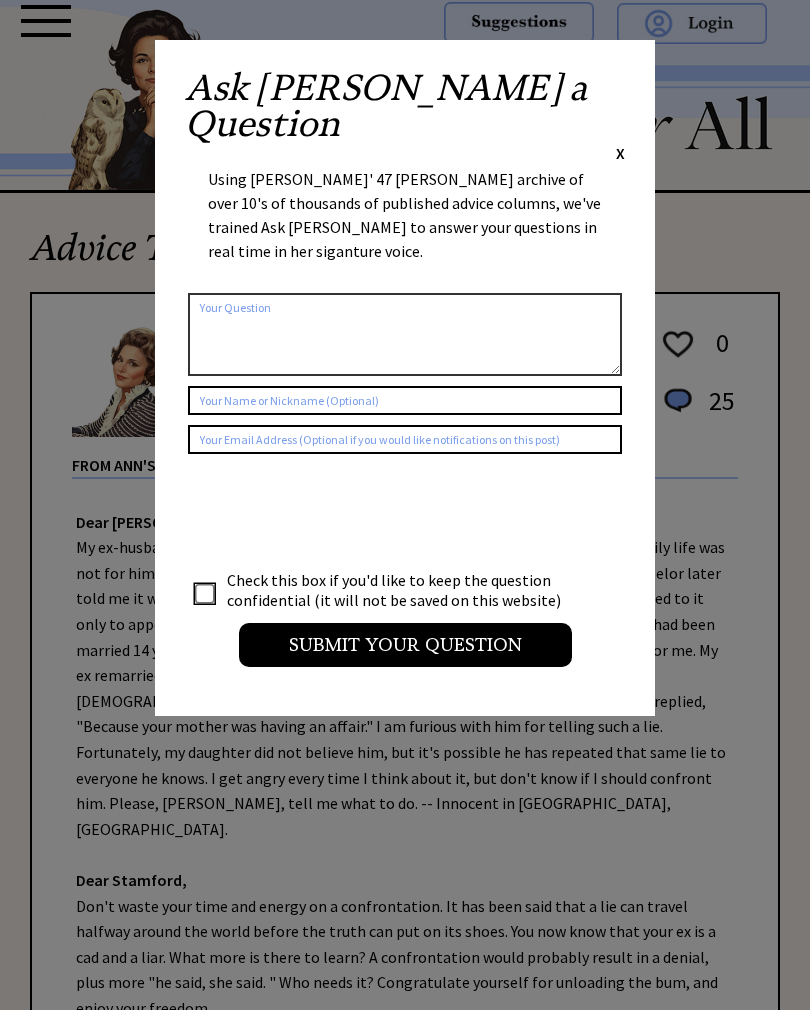 scroll, scrollTop: 0, scrollLeft: 0, axis: both 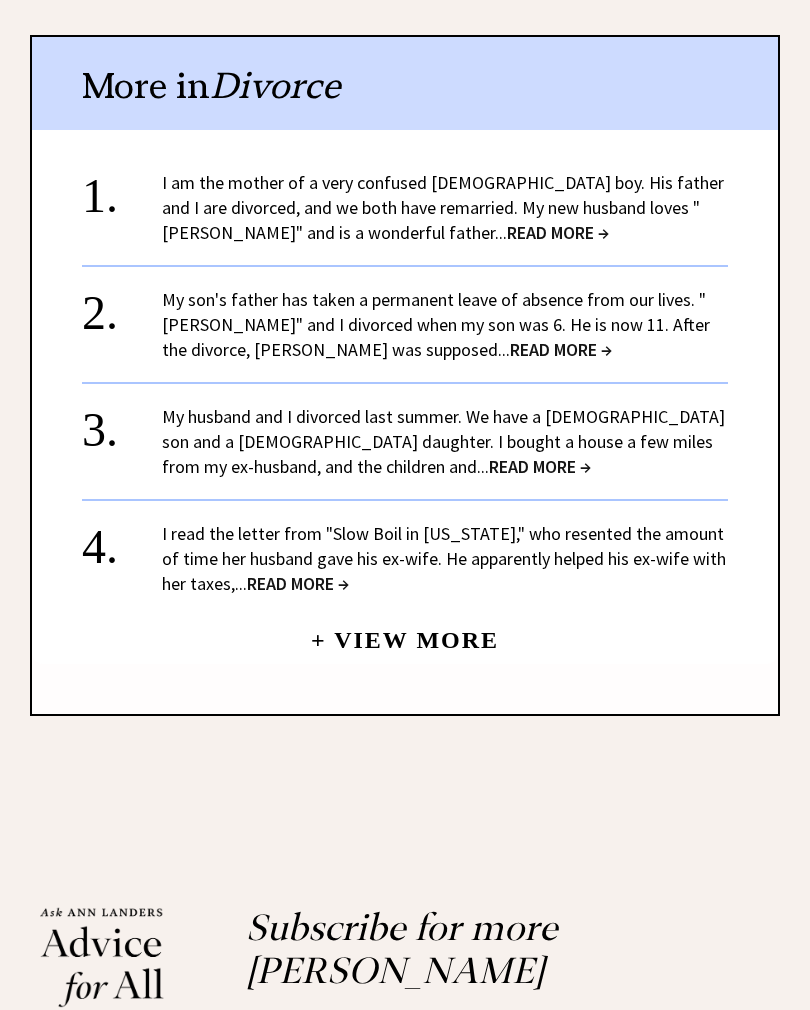 click on "READ MORE →" at bounding box center [561, 349] 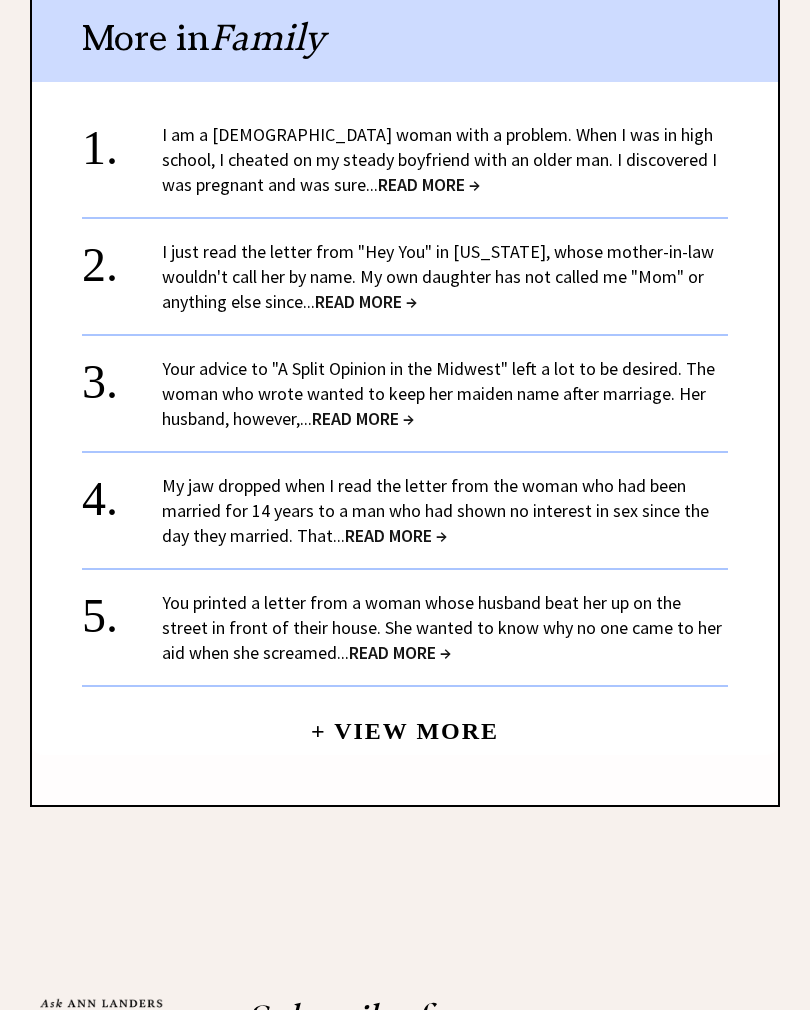 scroll, scrollTop: 1706, scrollLeft: 0, axis: vertical 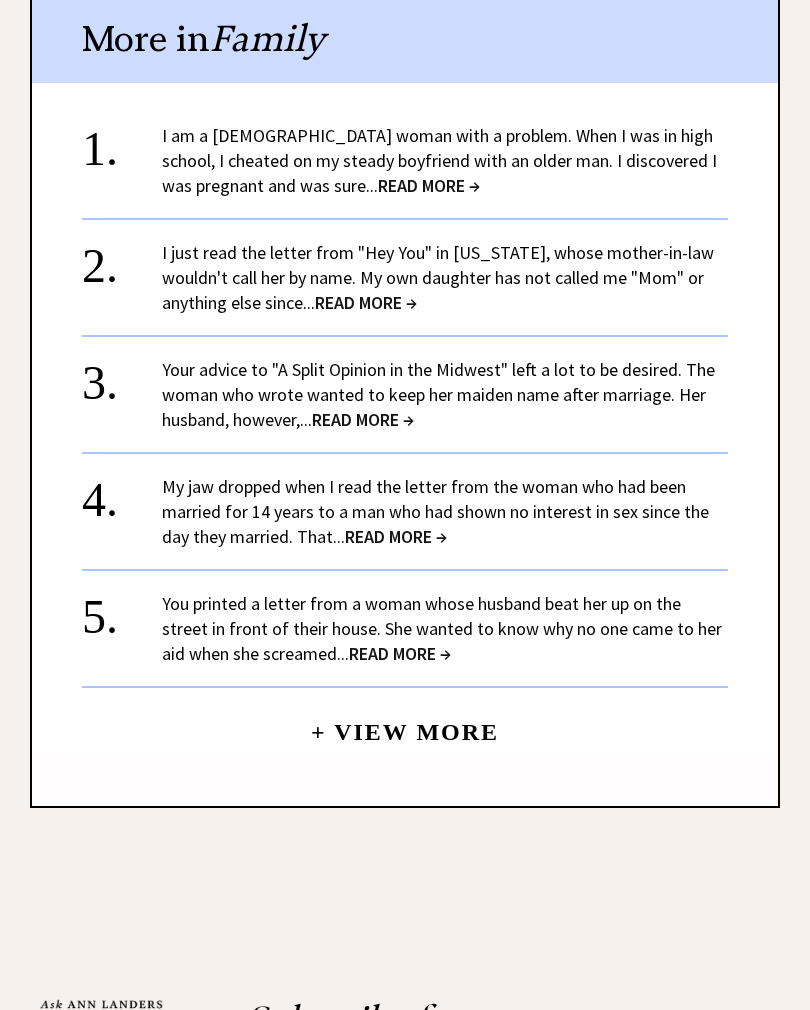 click on "READ MORE →" at bounding box center (429, 185) 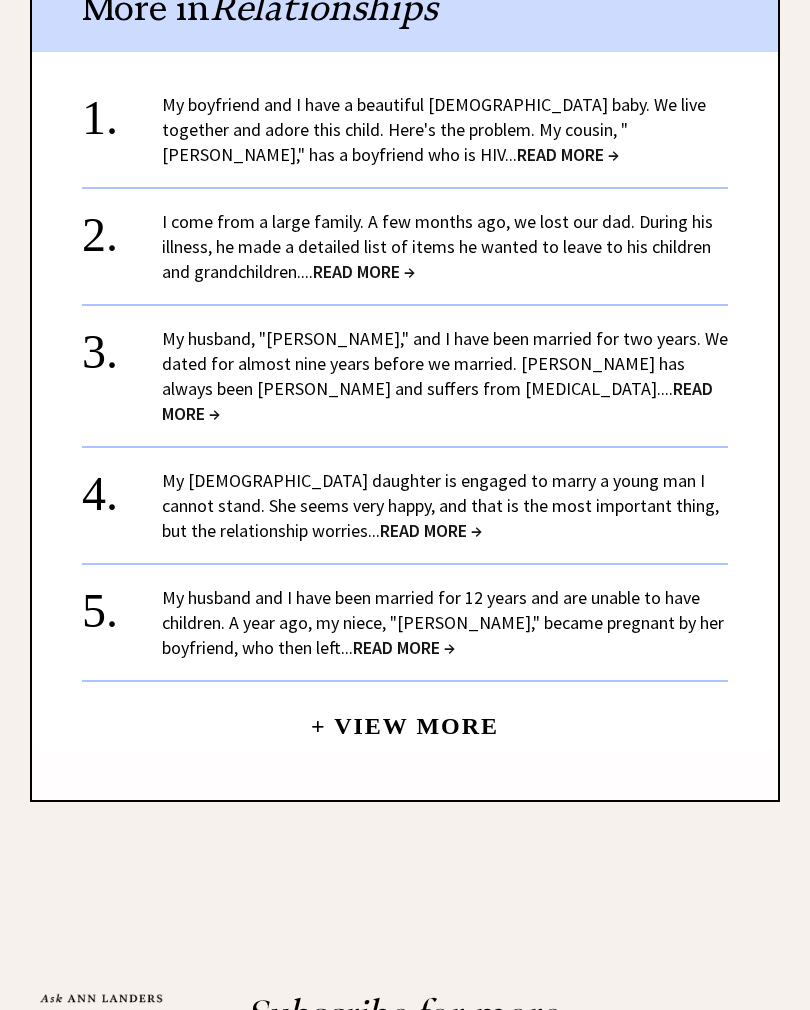 scroll, scrollTop: 2483, scrollLeft: 0, axis: vertical 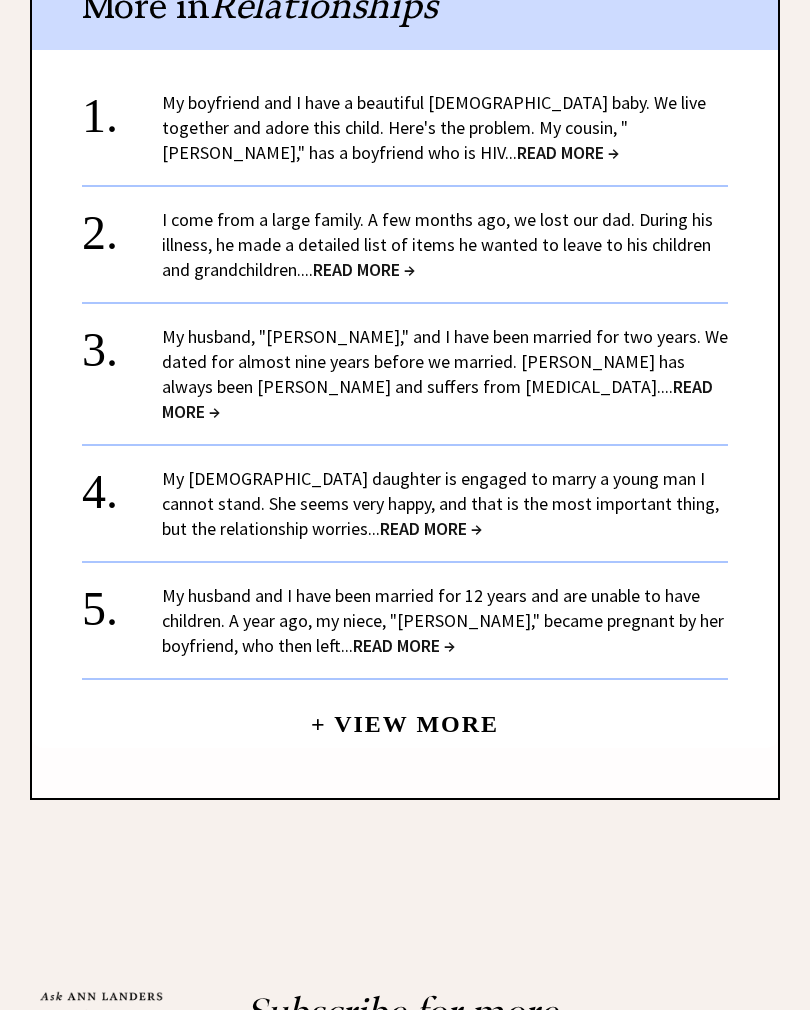 click on "READ MORE →" at bounding box center (568, 153) 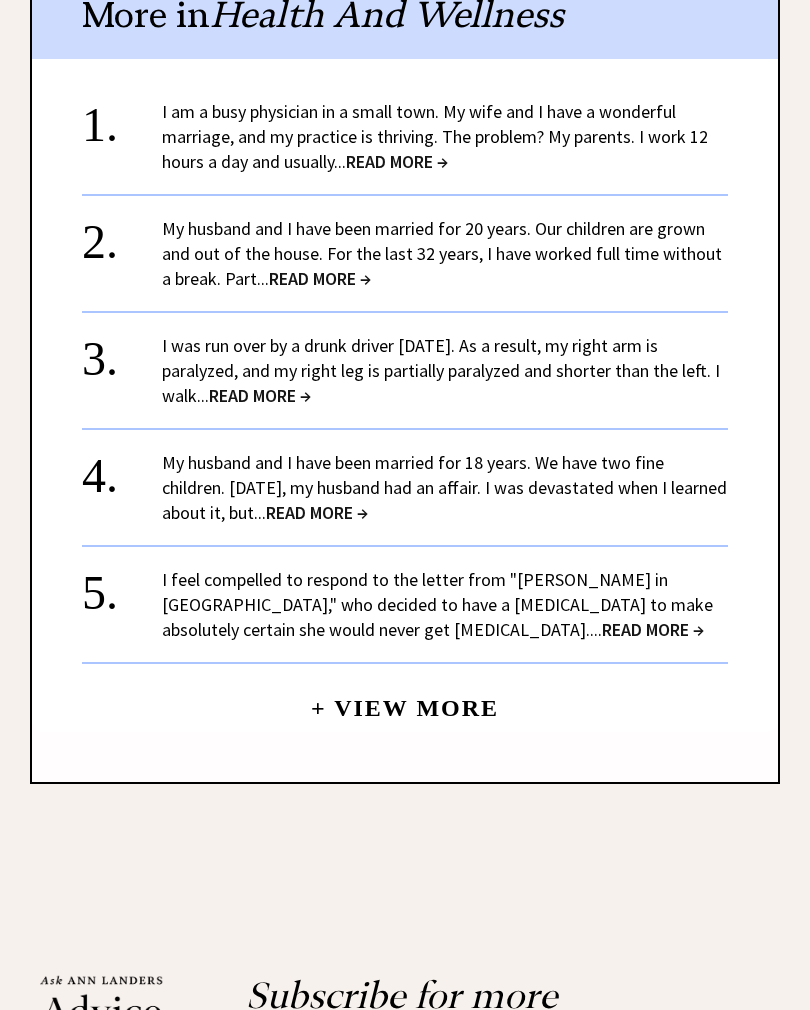scroll, scrollTop: 1718, scrollLeft: 0, axis: vertical 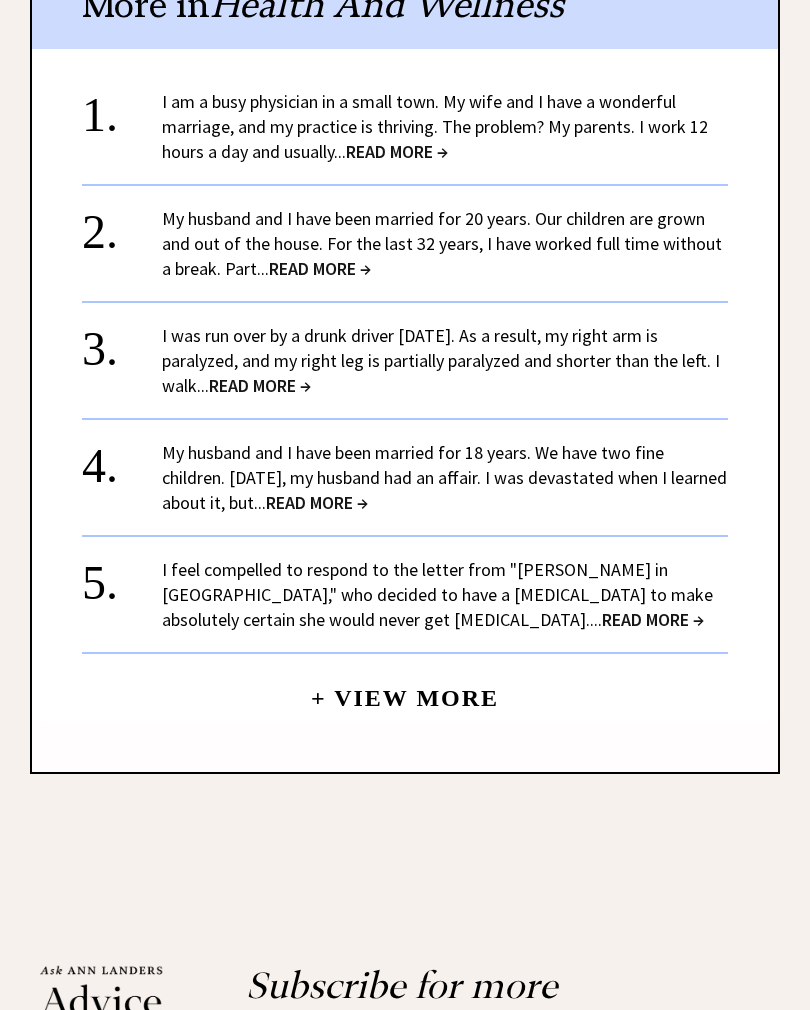 click on "READ MORE →" at bounding box center (397, 151) 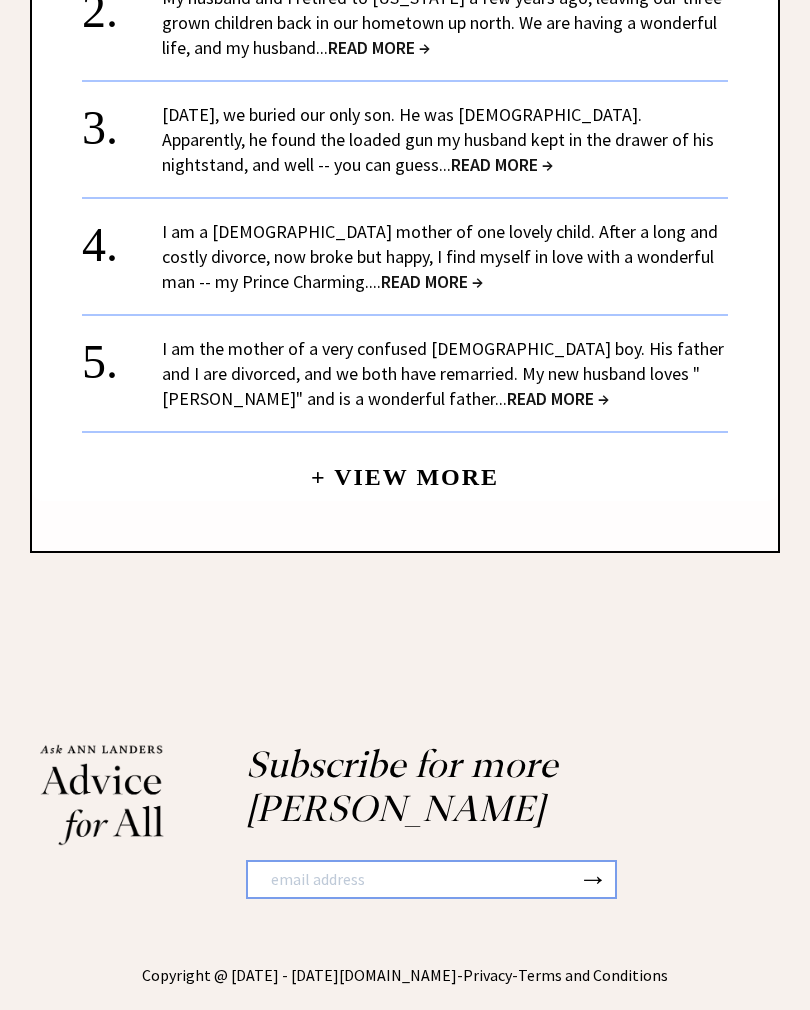 scroll, scrollTop: 2099, scrollLeft: 0, axis: vertical 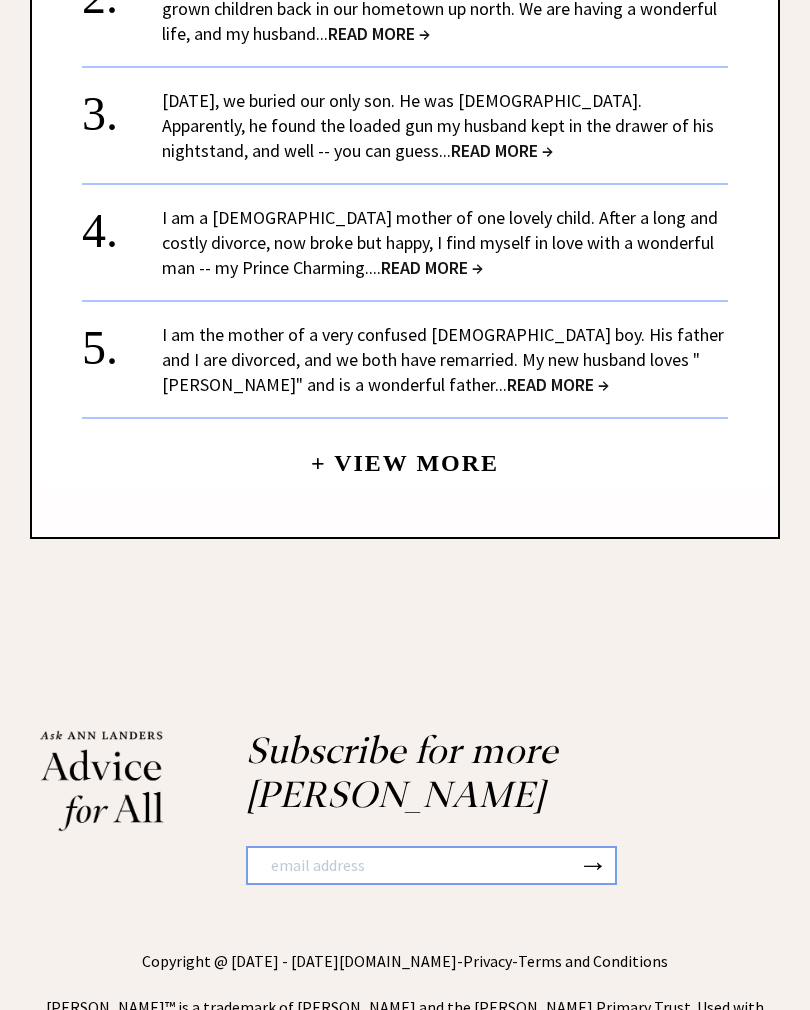 click on "+ View More" at bounding box center [405, 454] 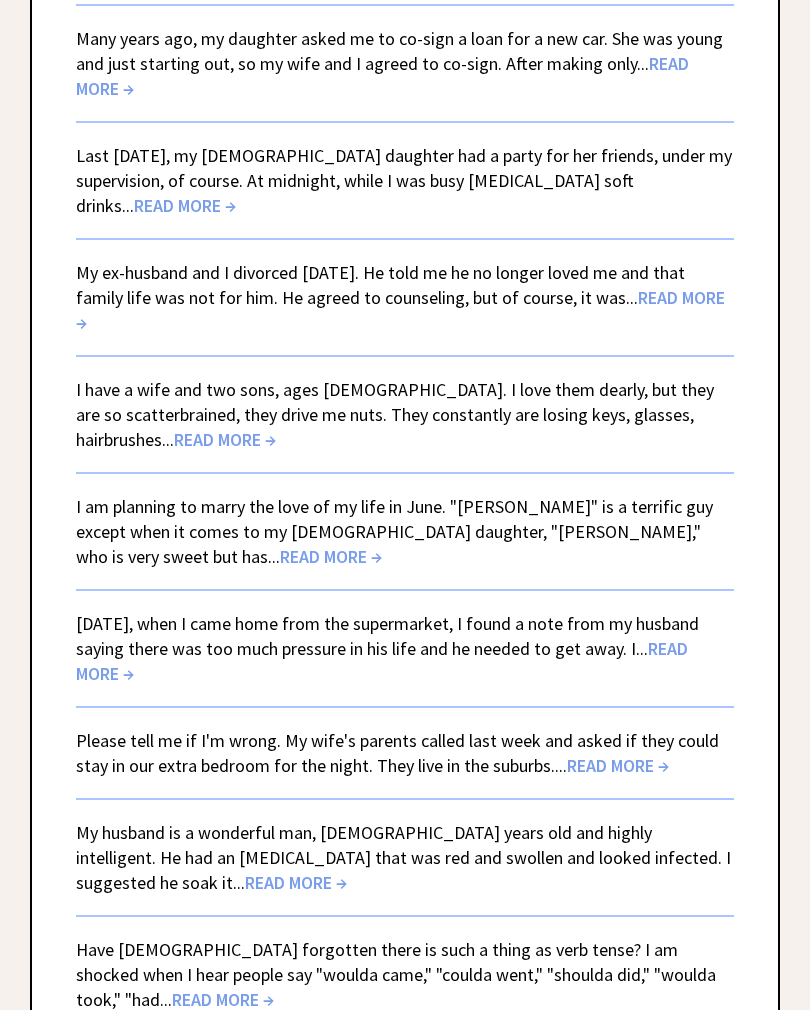 scroll, scrollTop: 543, scrollLeft: 0, axis: vertical 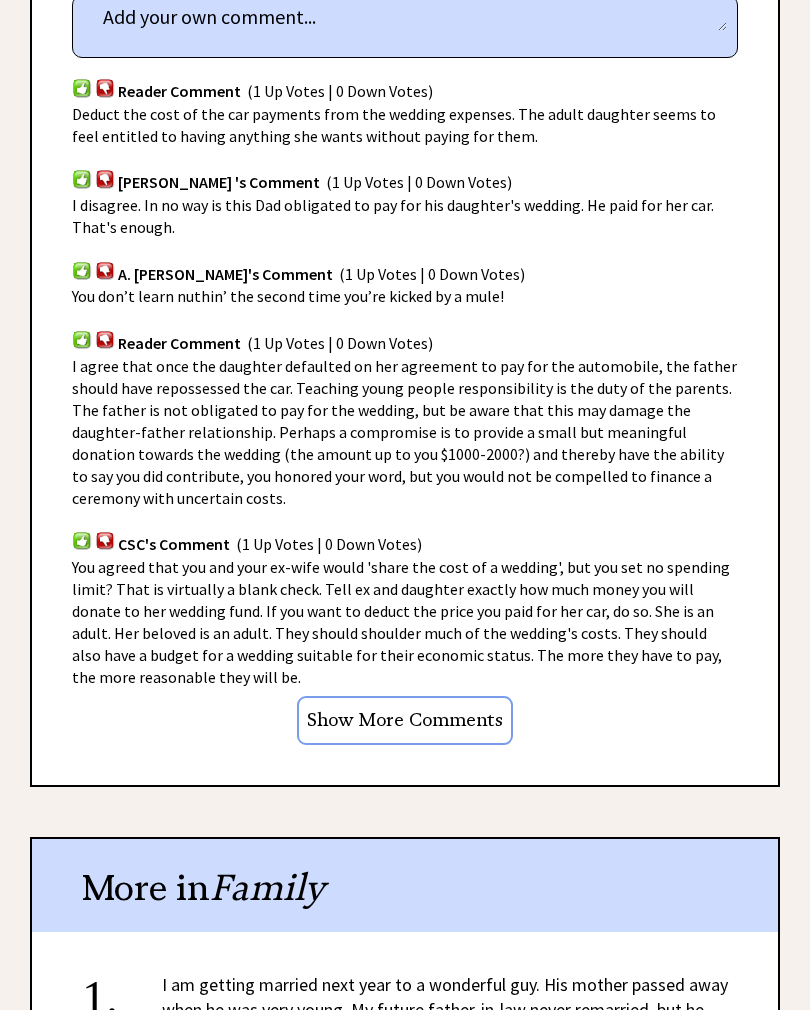 click at bounding box center [82, 87] 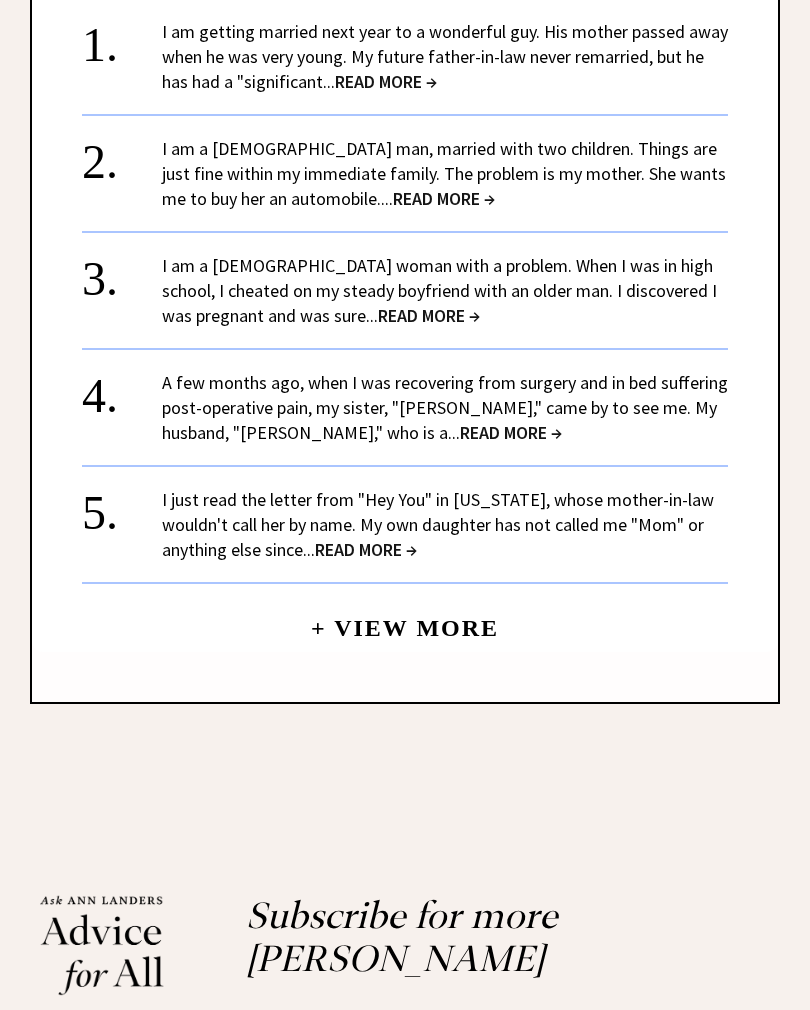 scroll, scrollTop: 2196, scrollLeft: 0, axis: vertical 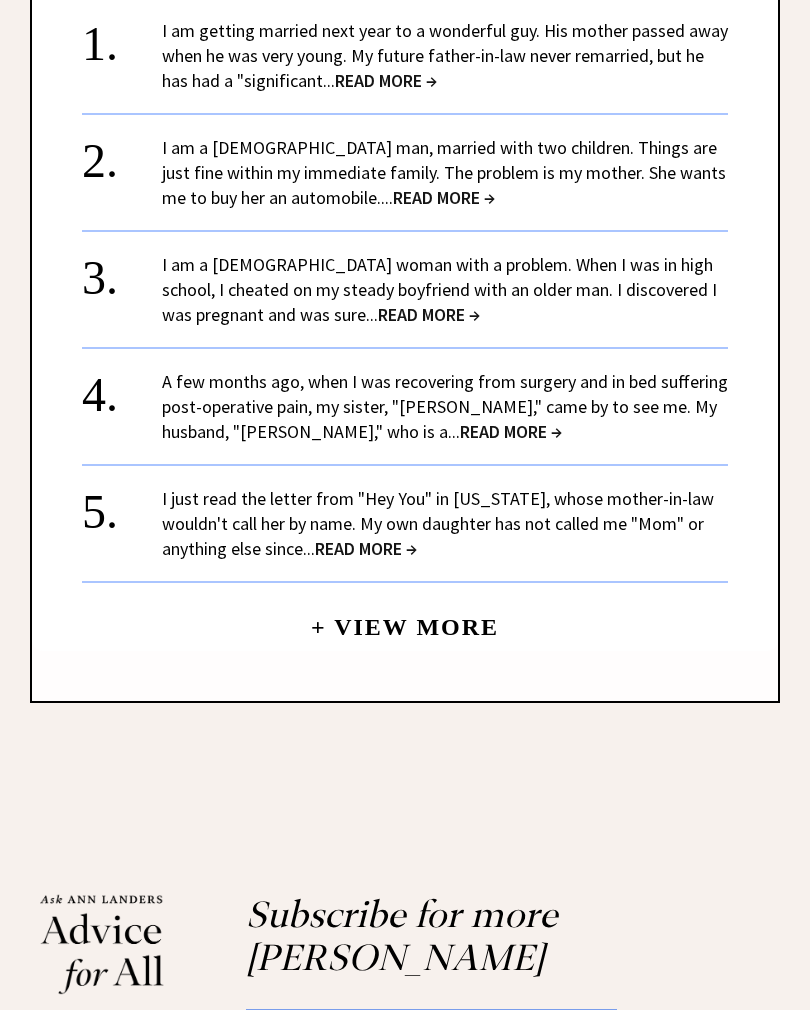 click on "READ MORE →" at bounding box center (386, 81) 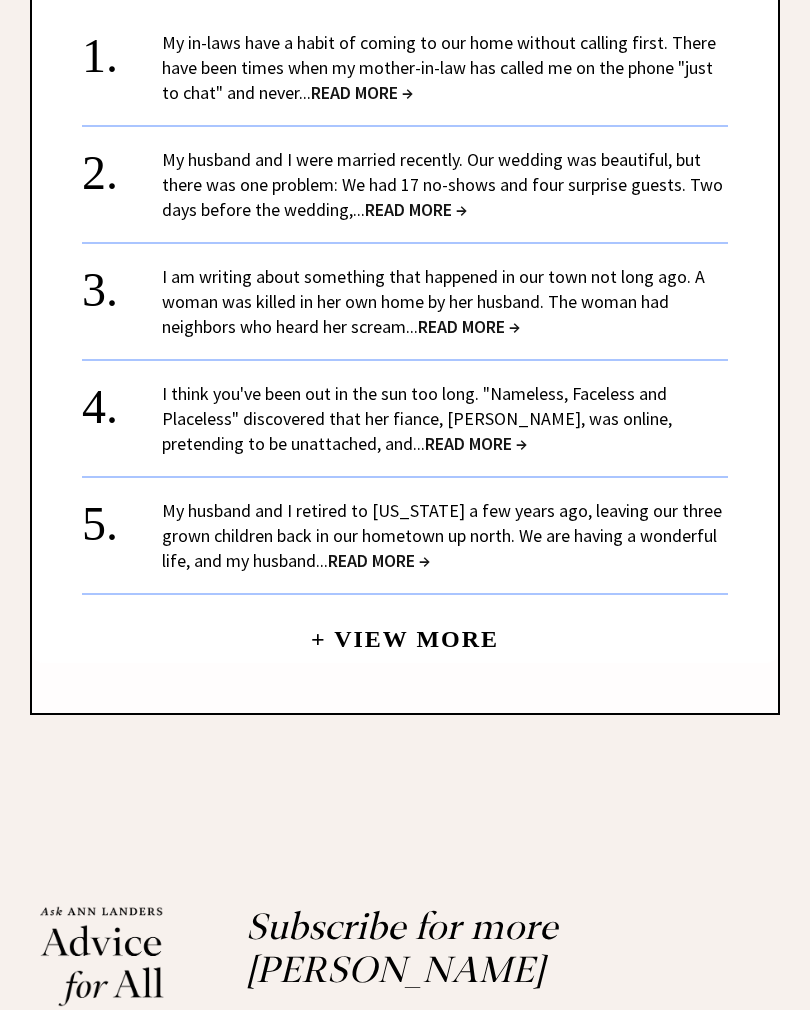scroll, scrollTop: 1868, scrollLeft: 0, axis: vertical 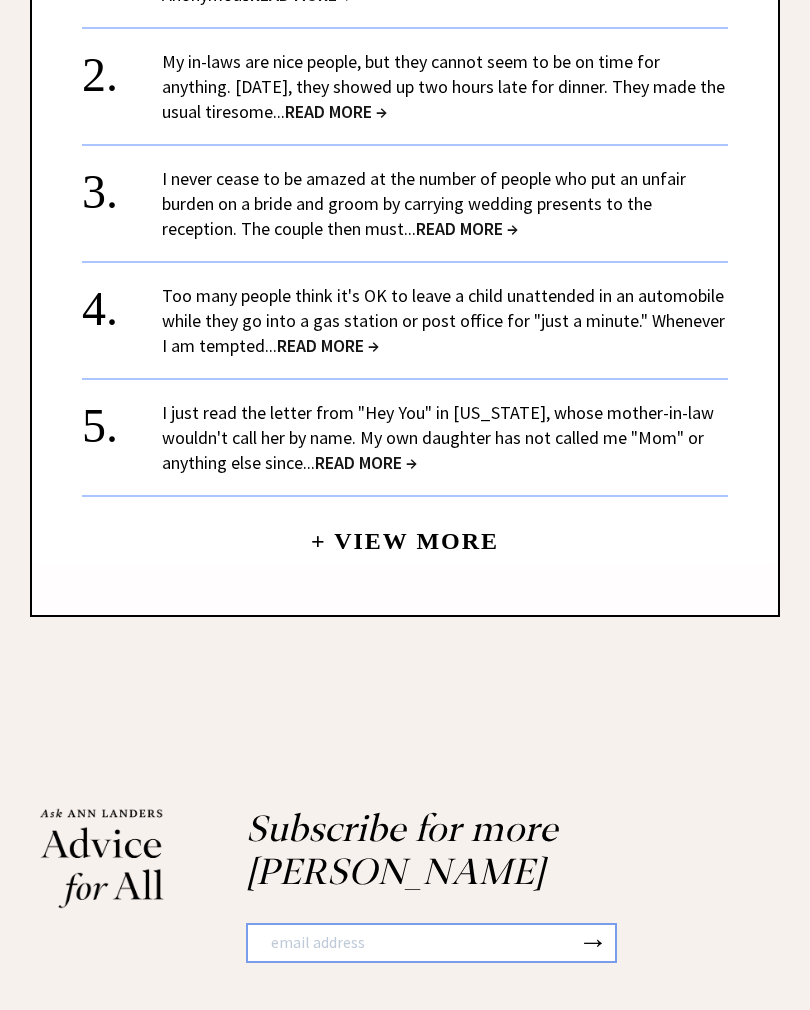 click on "READ MORE →" at bounding box center [467, 228] 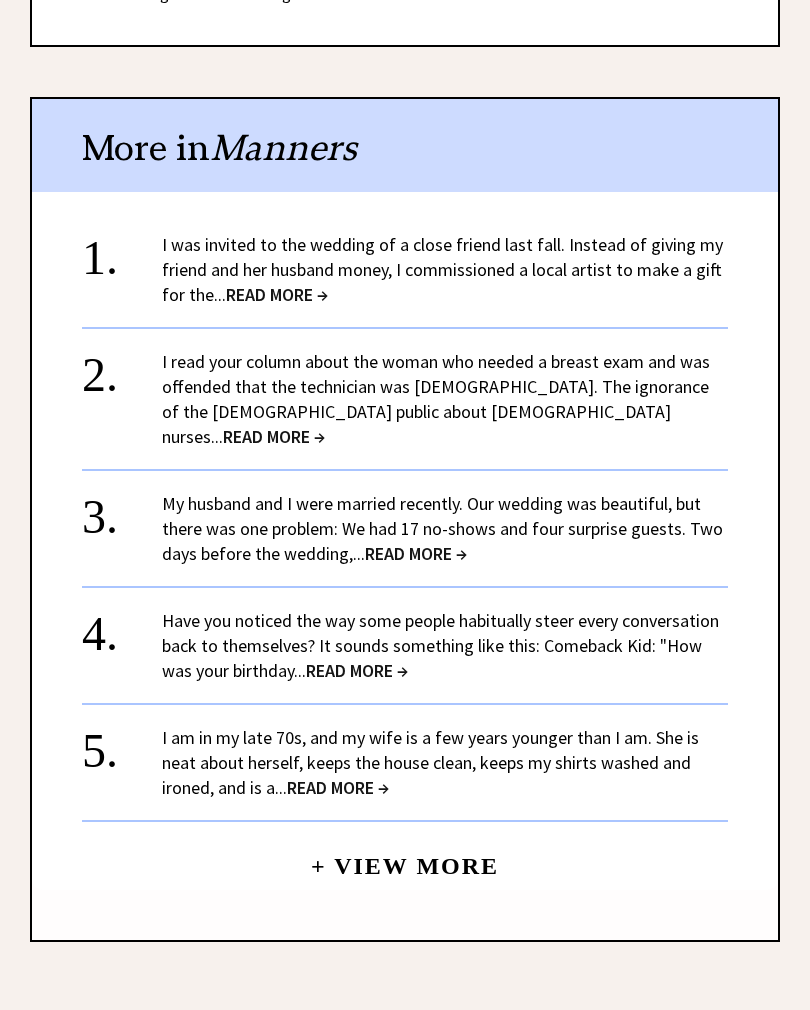 scroll, scrollTop: 1781, scrollLeft: 0, axis: vertical 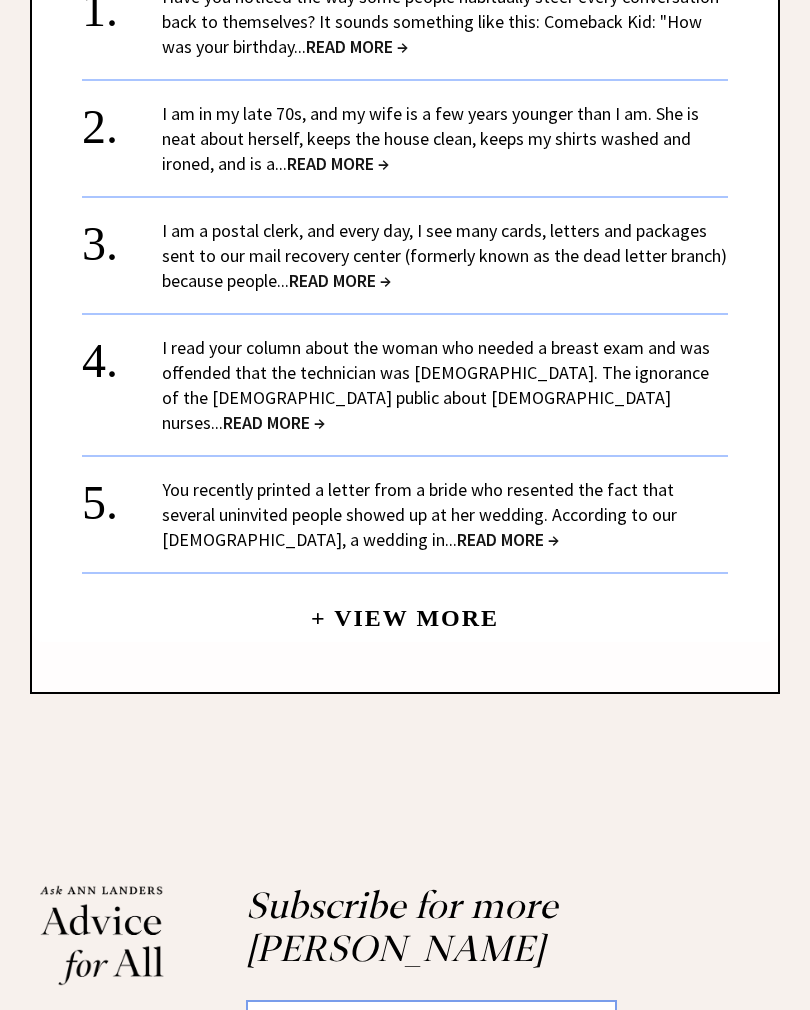 click on "I am in my late 70s, and my wife is a few years younger than I am. She is neat about herself, keeps the house clean, keeps my shirts washed and ironed, and is a...  READ MORE →" at bounding box center [430, 138] 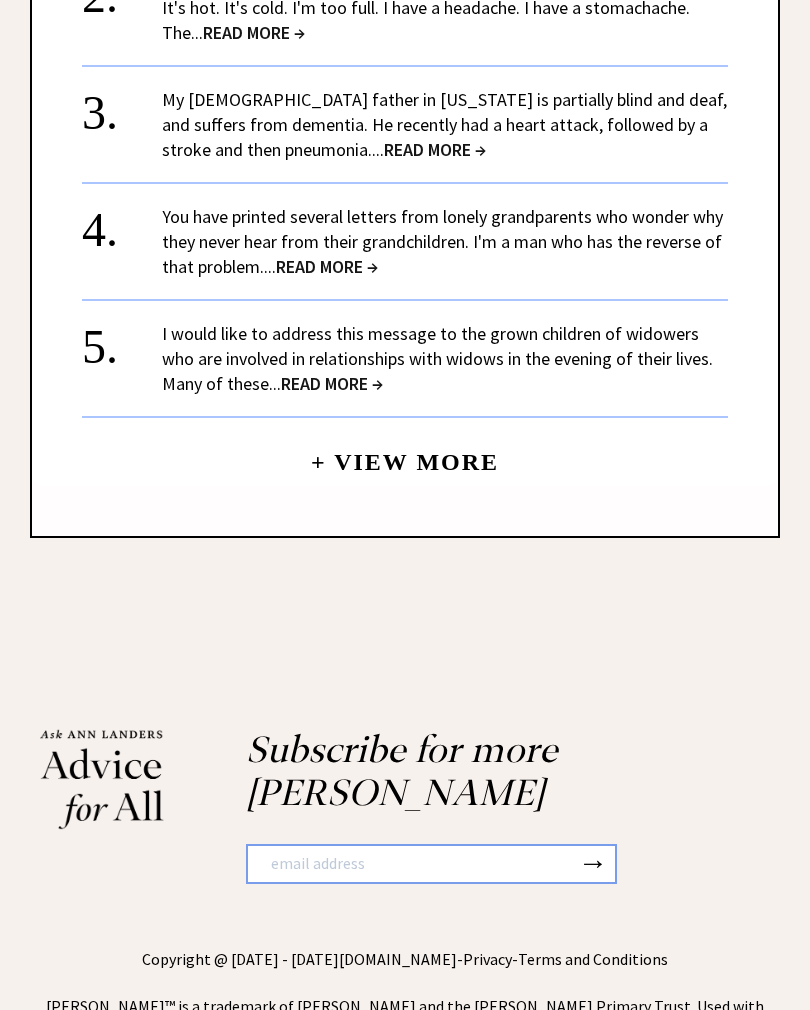 scroll, scrollTop: 1976, scrollLeft: 0, axis: vertical 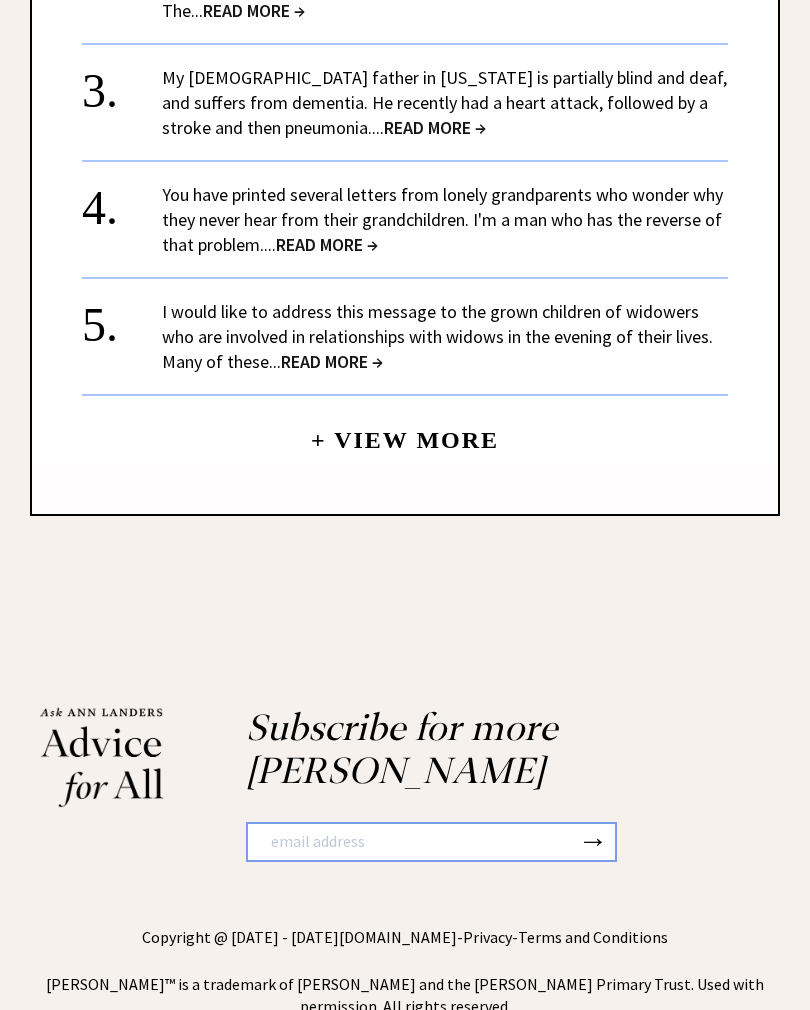 click on "4. You have printed several letters from lonely grandparents who wonder why they never hear from their grandchildren. I'm a man who has the reverse of that problem....  READ MORE →" at bounding box center [405, 208] 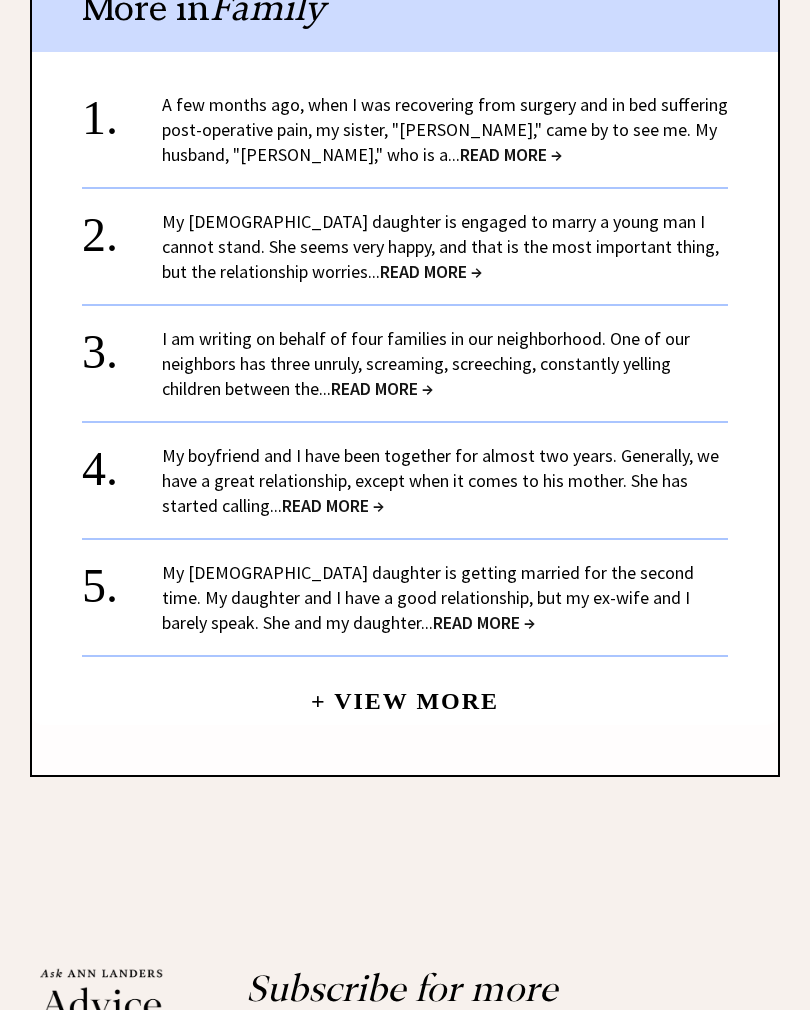 scroll, scrollTop: 2263, scrollLeft: 0, axis: vertical 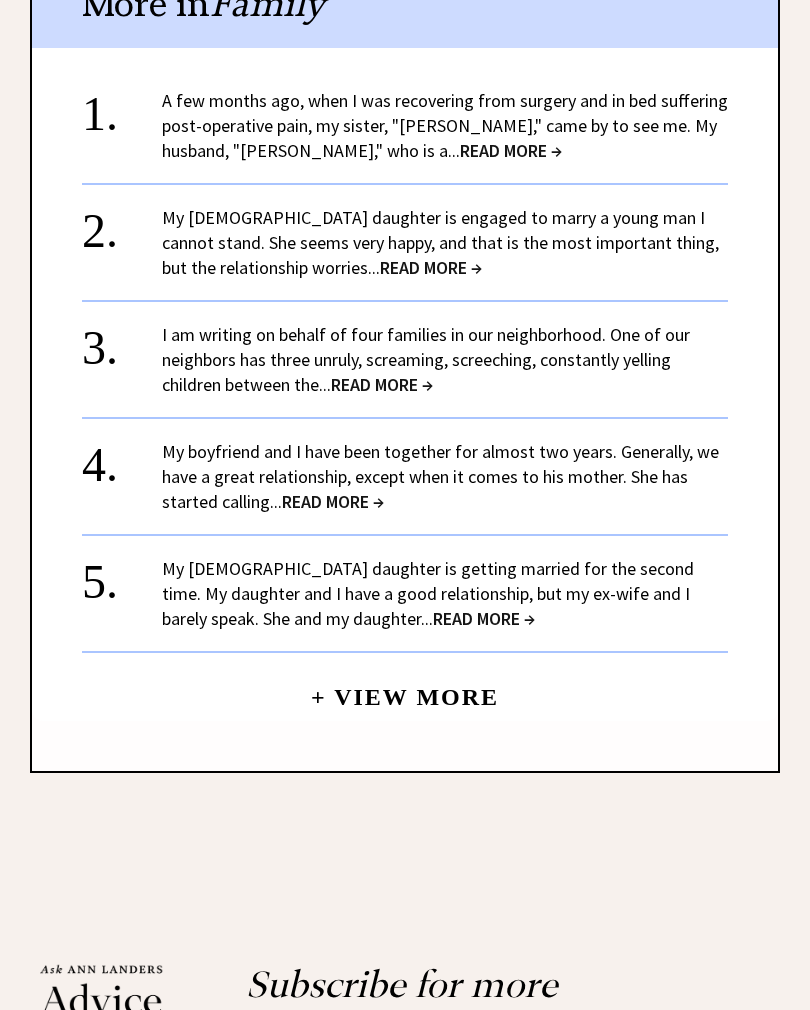 click on "+ View More" at bounding box center (405, 403) 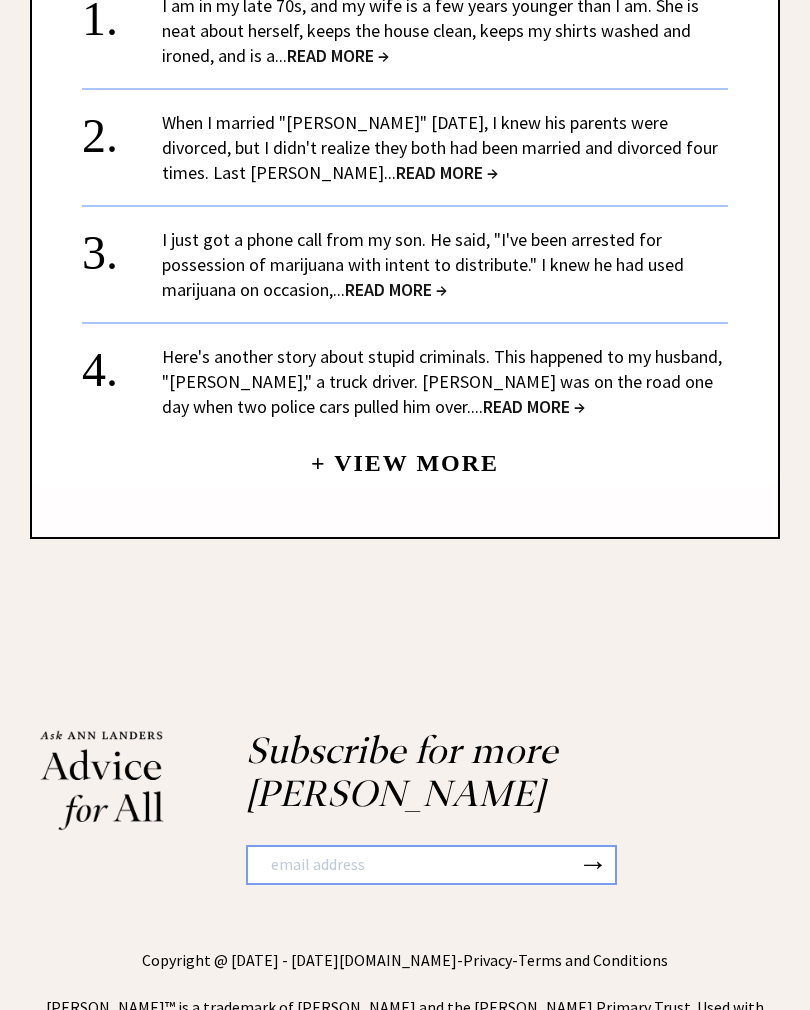 scroll, scrollTop: 1889, scrollLeft: 0, axis: vertical 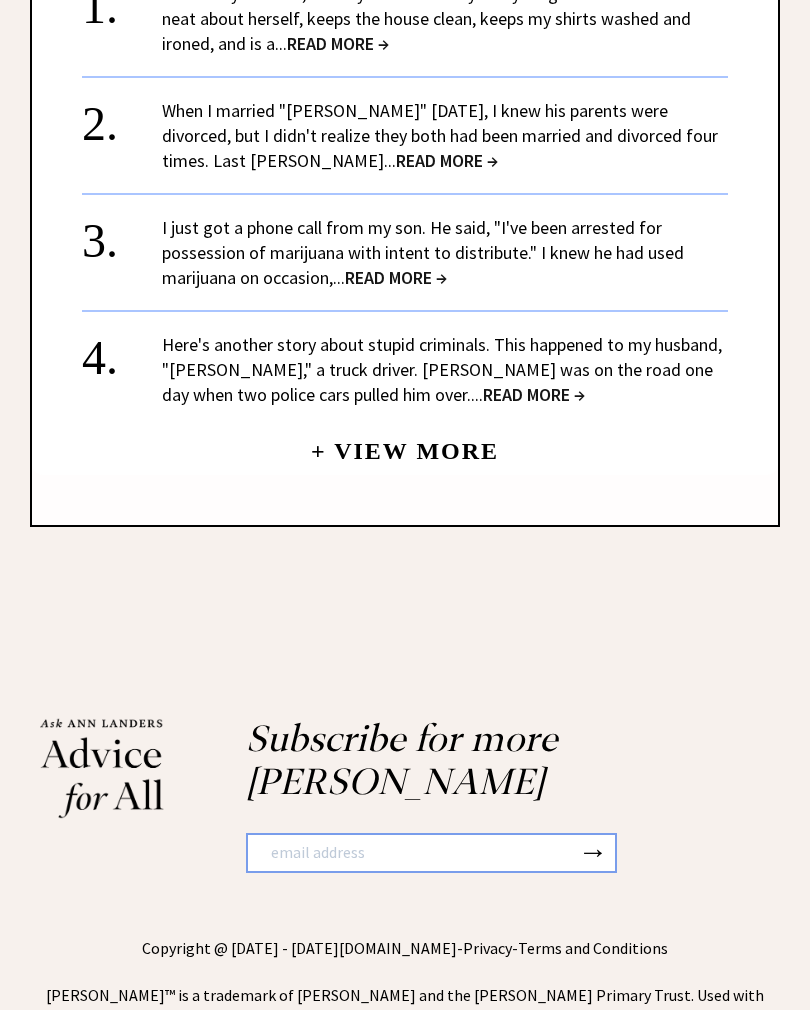 click on "READ MORE →" at bounding box center (447, 160) 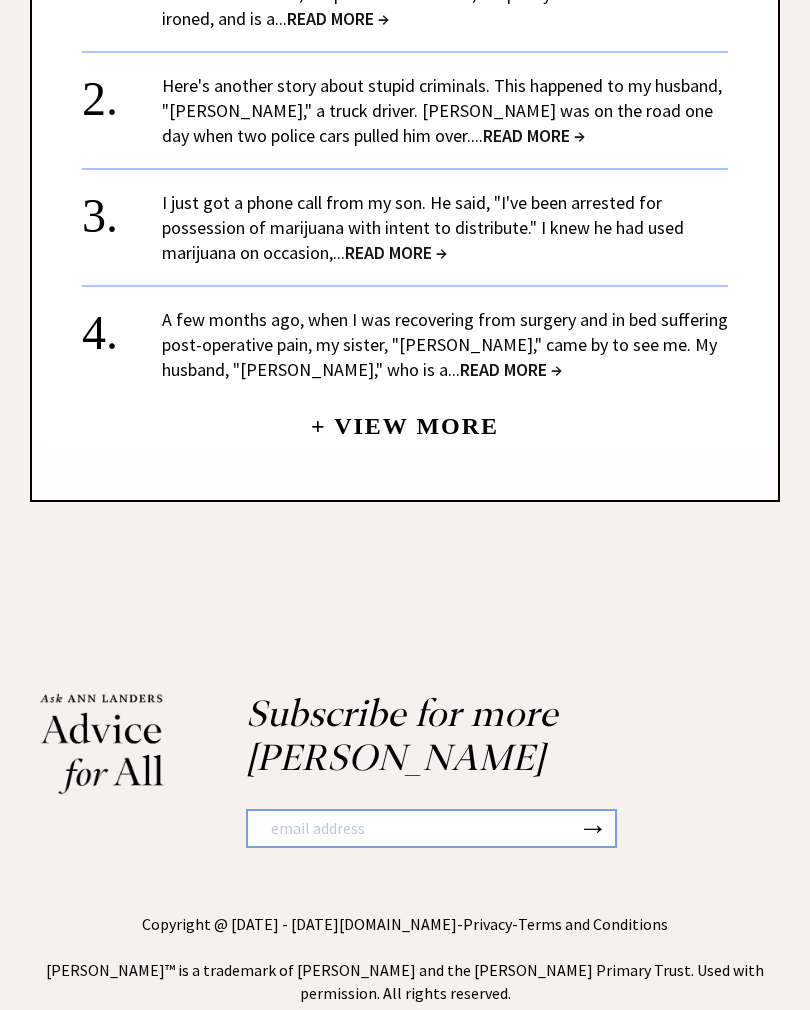 scroll, scrollTop: 2277, scrollLeft: 0, axis: vertical 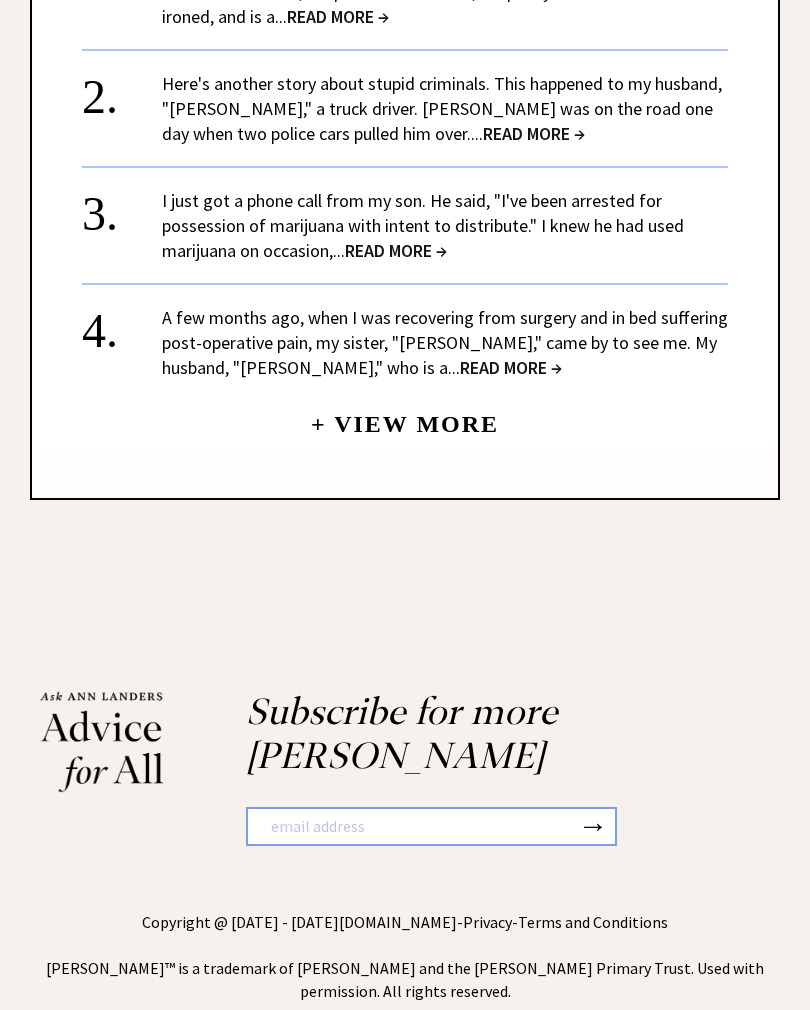 click on "+ View More" at bounding box center (405, 415) 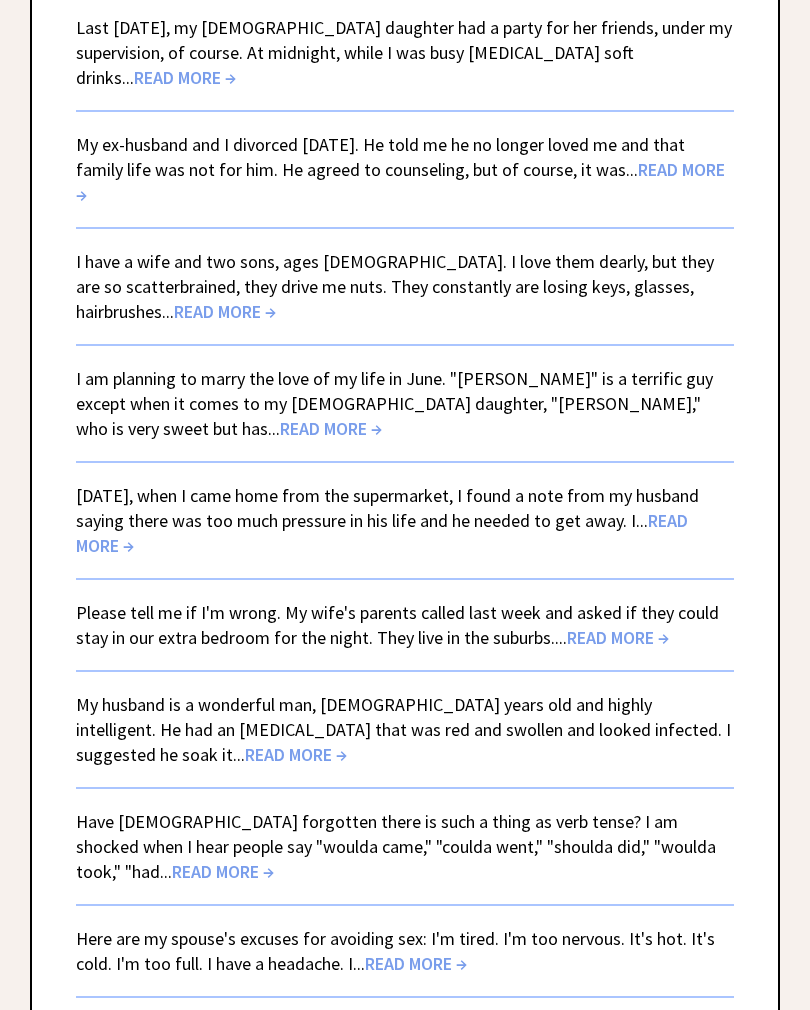 scroll, scrollTop: 675, scrollLeft: 0, axis: vertical 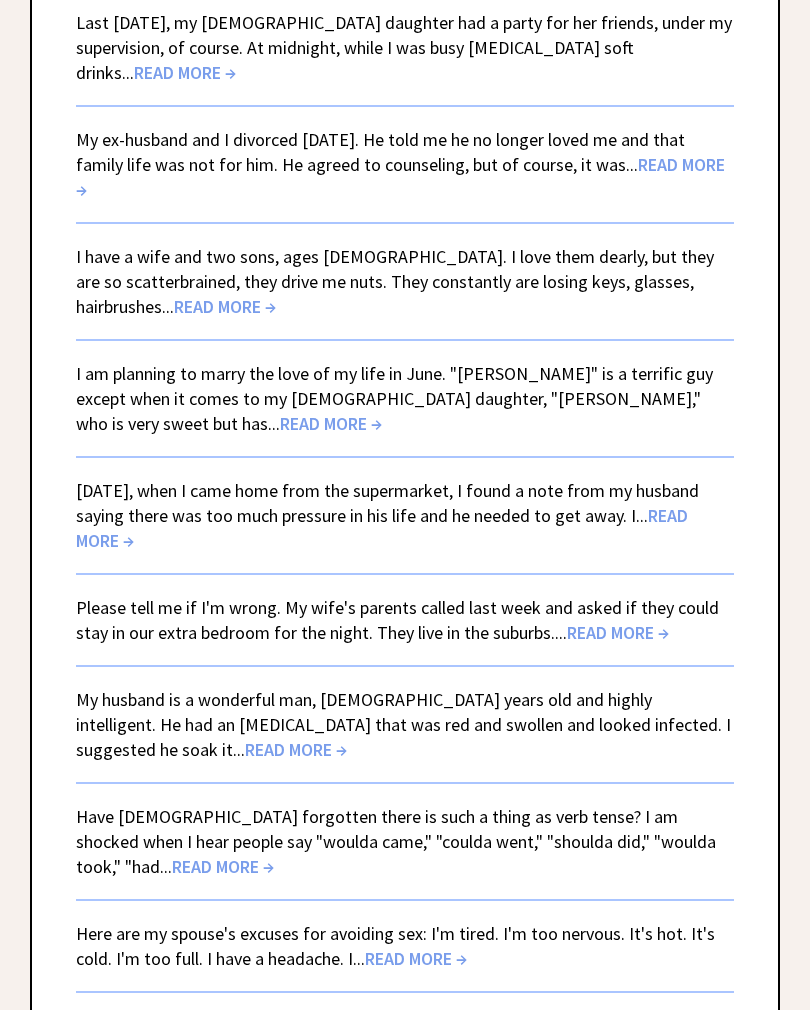 click on "READ MORE →" at bounding box center (185, 73) 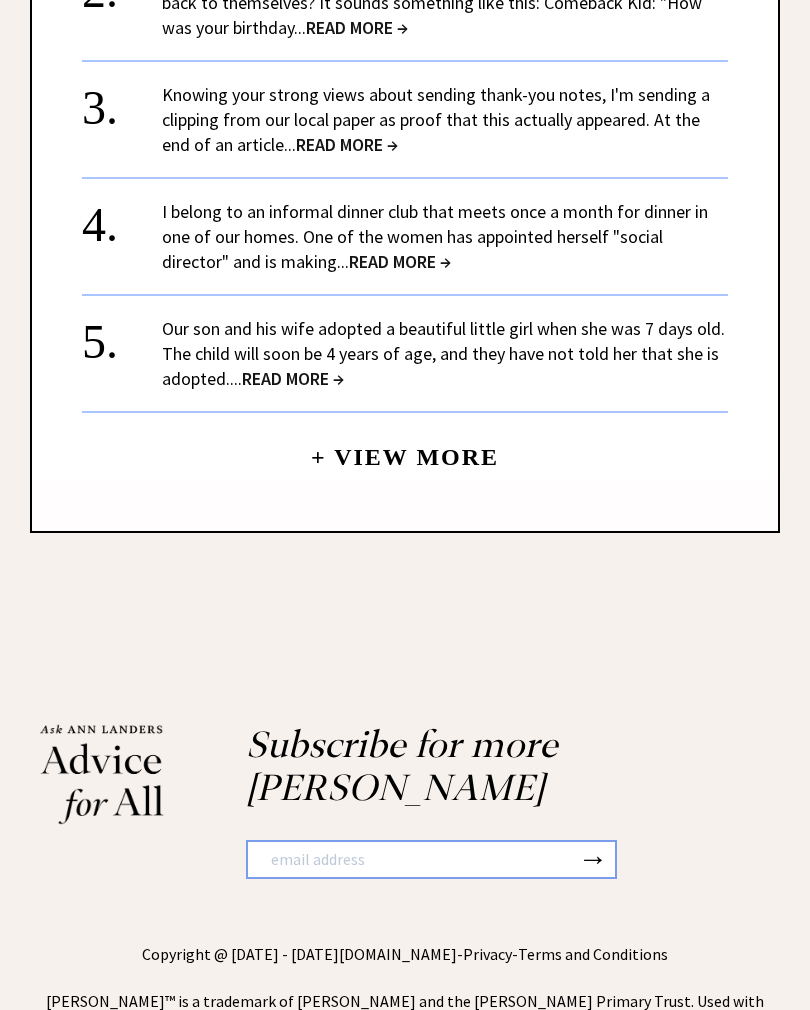 scroll, scrollTop: 2353, scrollLeft: 0, axis: vertical 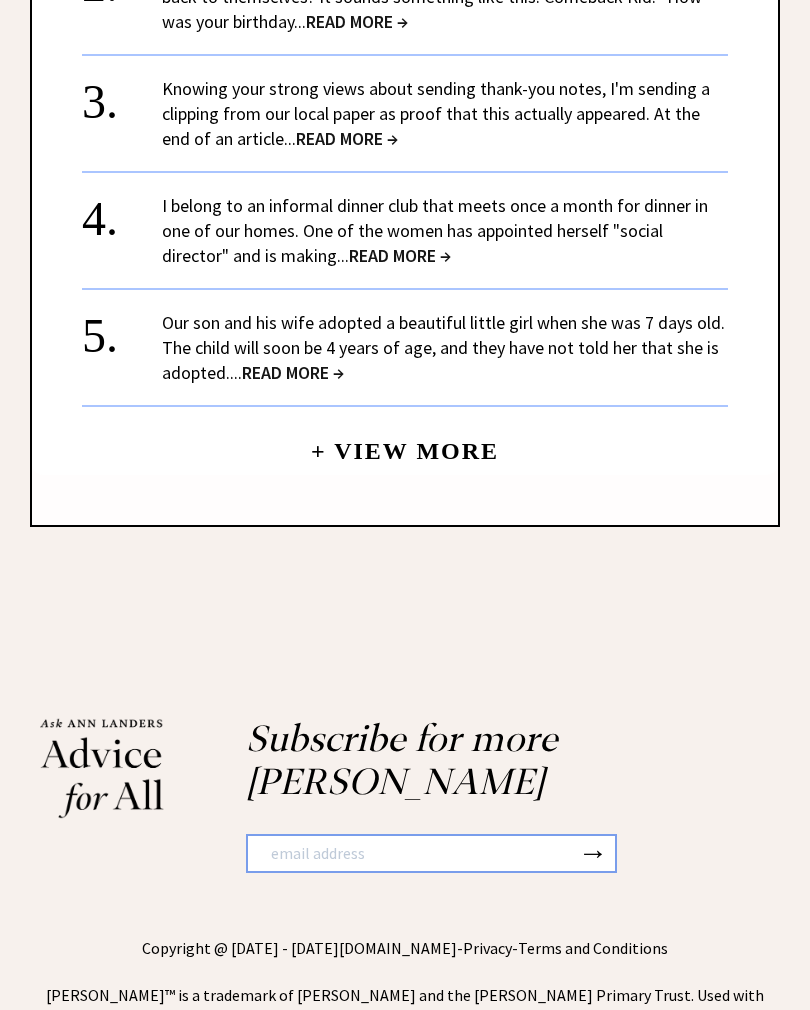 click on "READ MORE →" at bounding box center [293, 372] 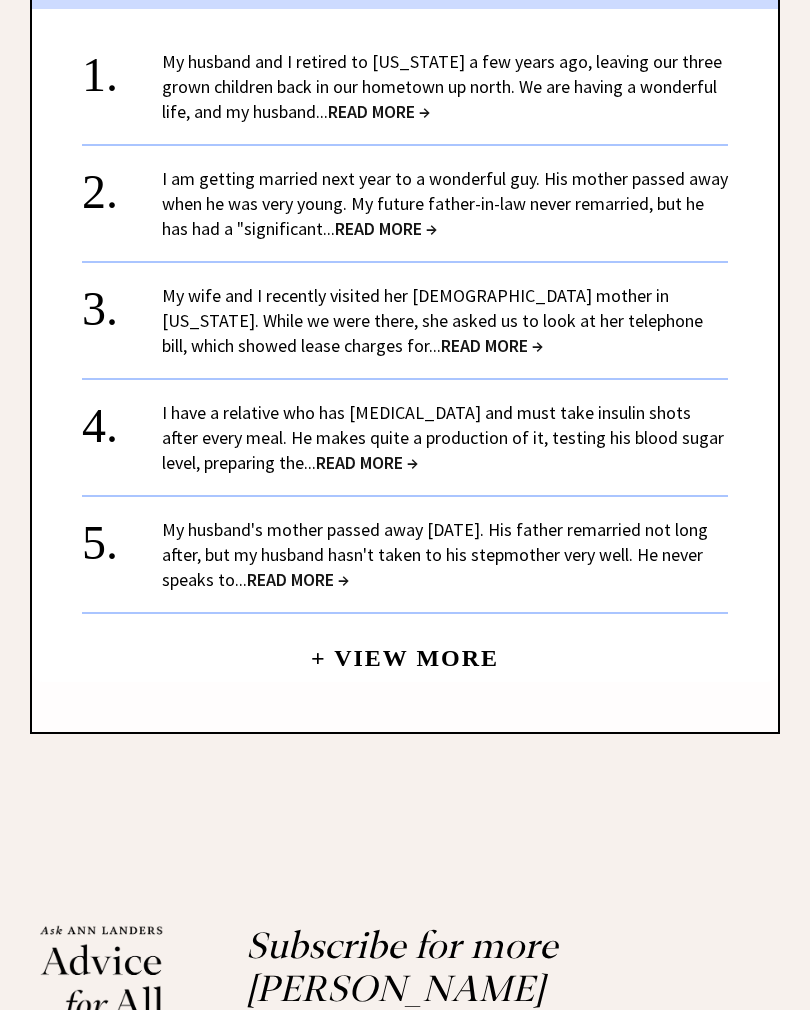 scroll, scrollTop: 1667, scrollLeft: 0, axis: vertical 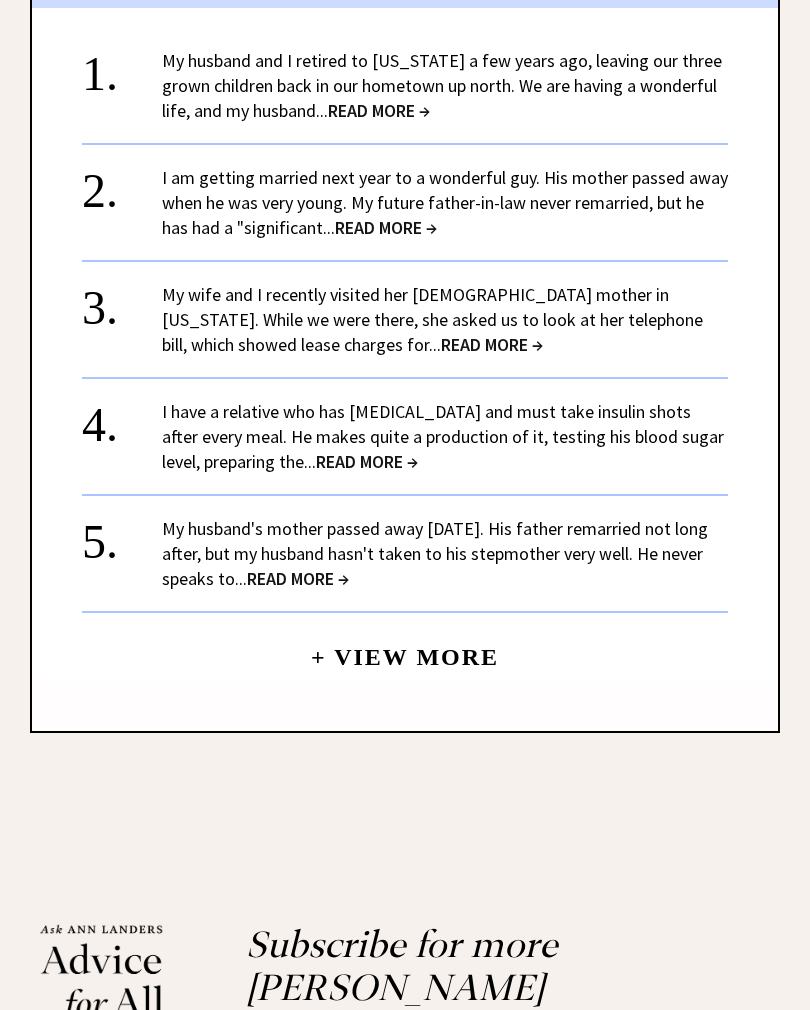 click on "READ MORE →" at bounding box center [379, 111] 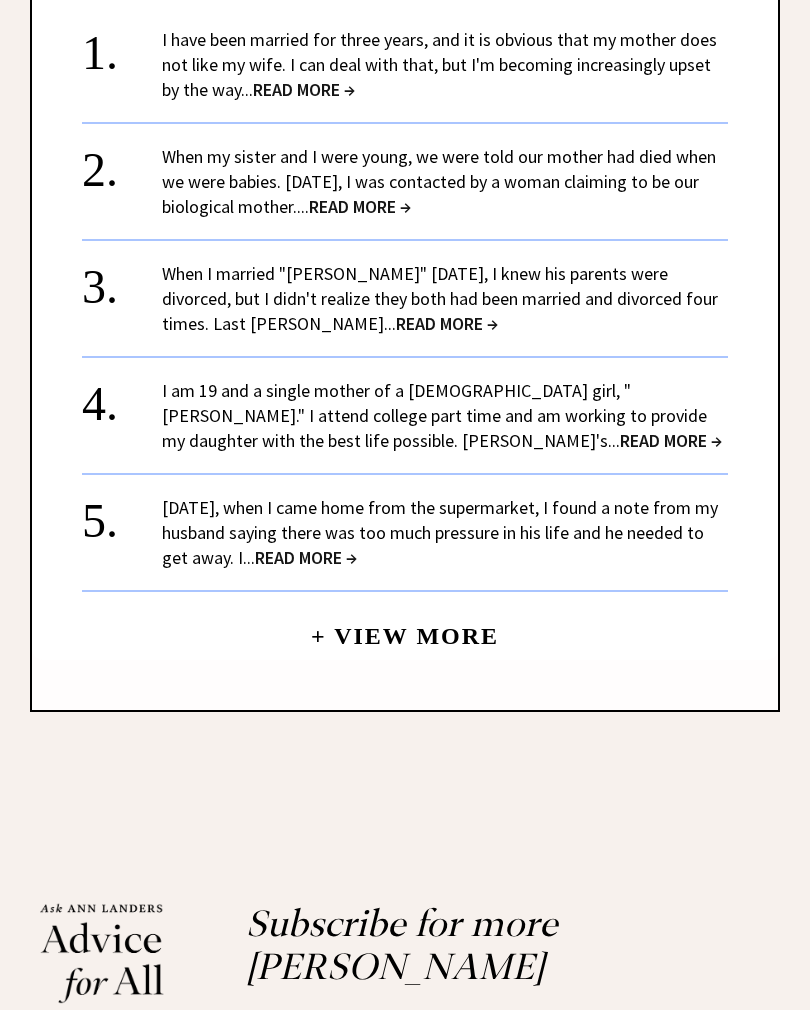 scroll, scrollTop: 2348, scrollLeft: 0, axis: vertical 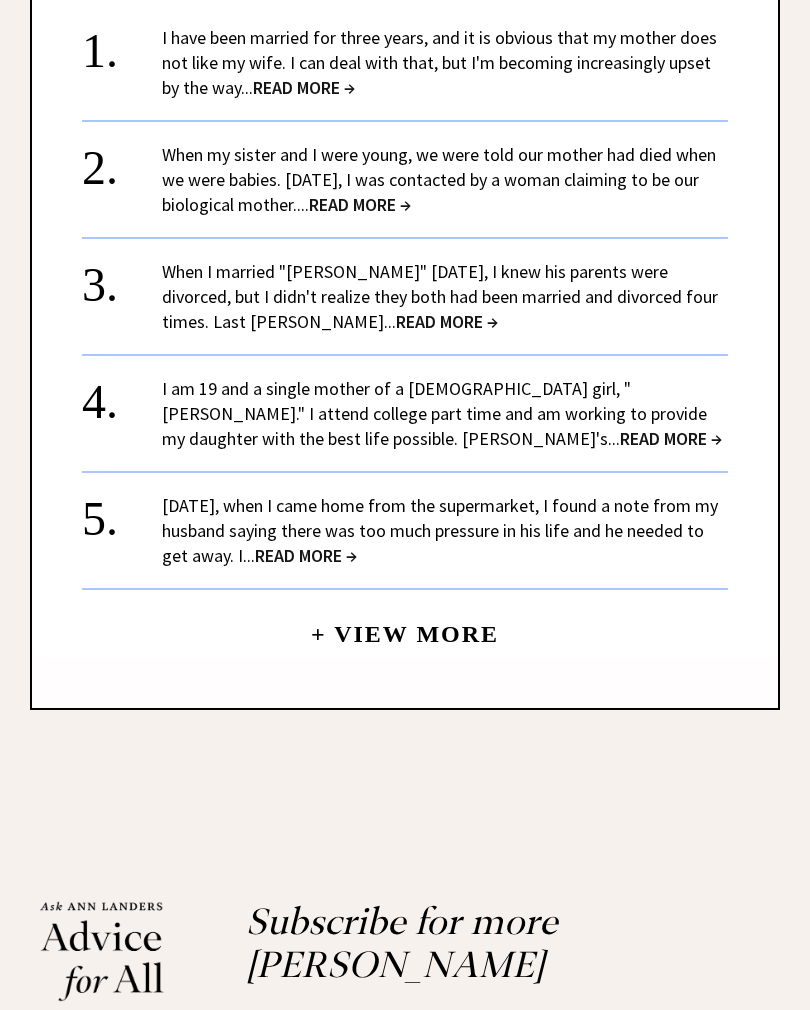 click on "READ MORE →" at bounding box center [360, 205] 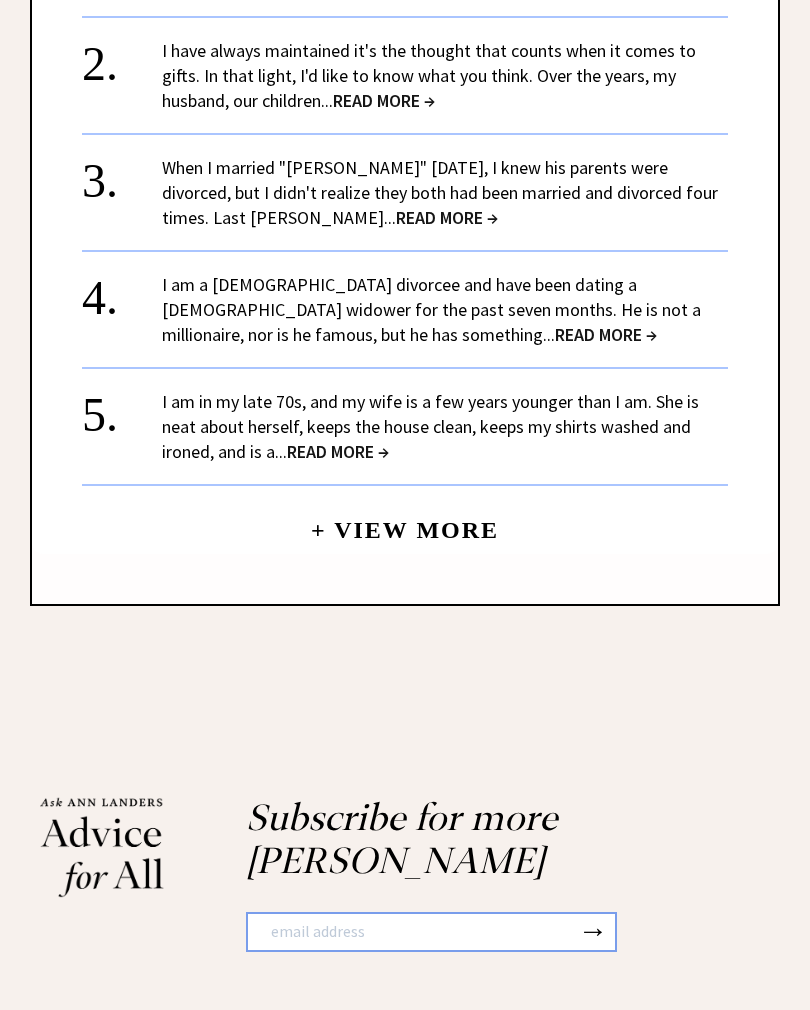 scroll, scrollTop: 2147, scrollLeft: 0, axis: vertical 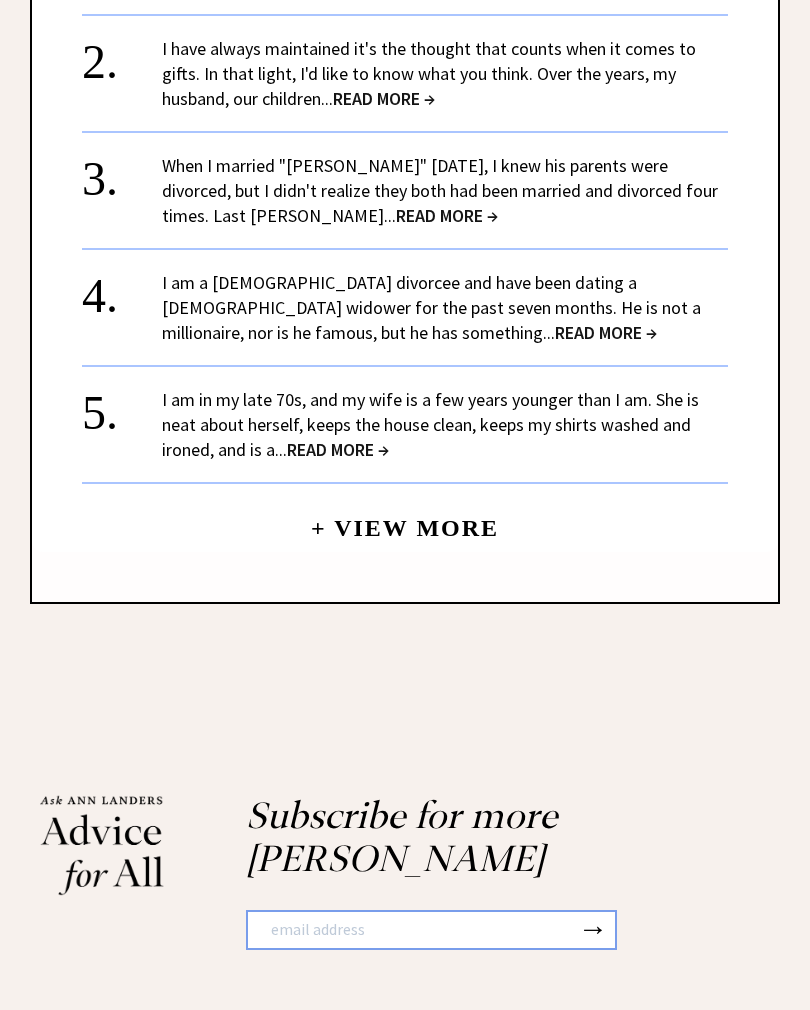click on "READ MORE →" at bounding box center (384, 99) 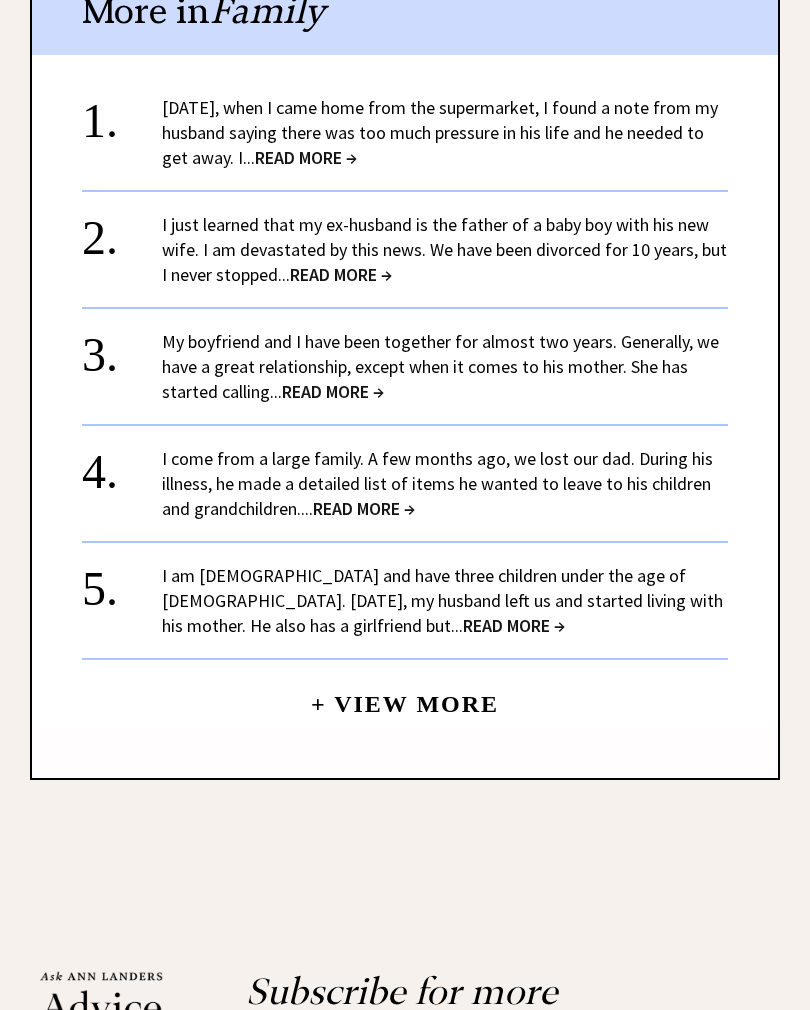 scroll, scrollTop: 2426, scrollLeft: 0, axis: vertical 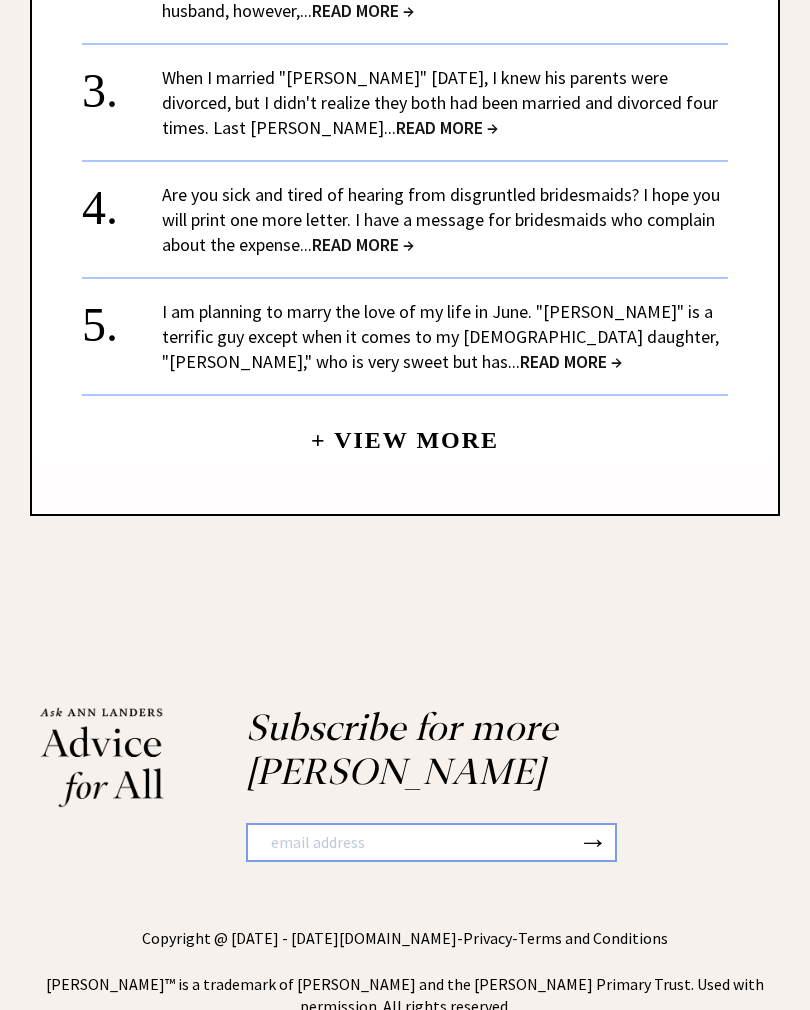 click on "READ MORE →" at bounding box center (571, 361) 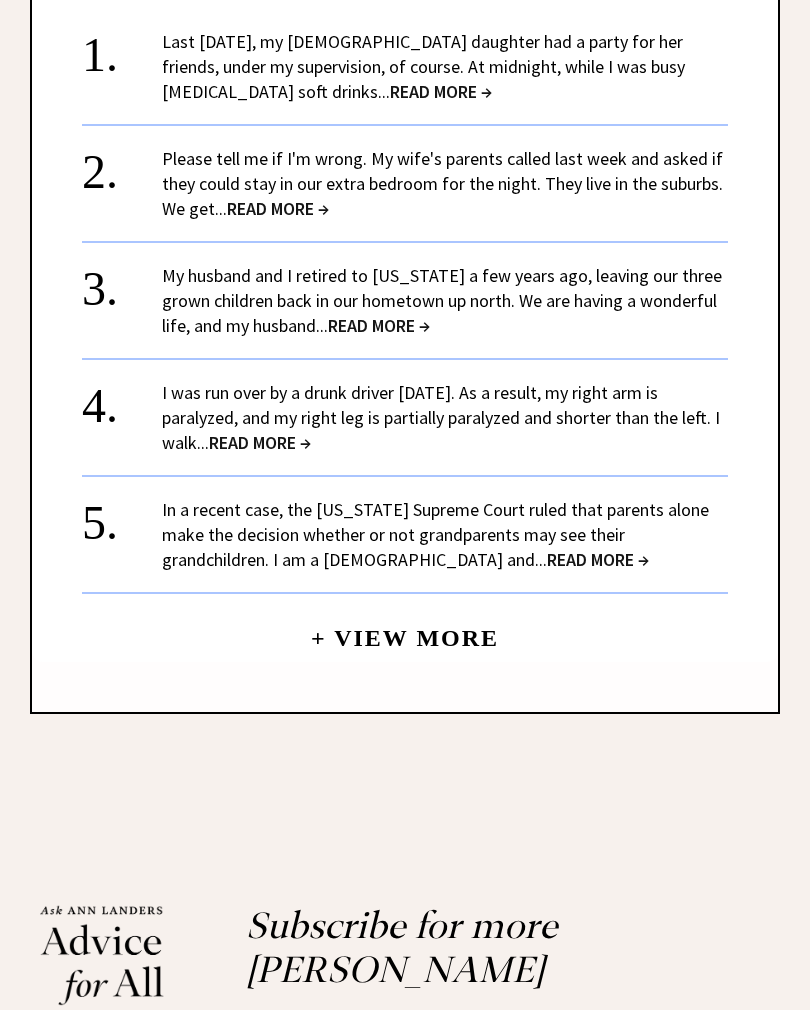 scroll, scrollTop: 2376, scrollLeft: 0, axis: vertical 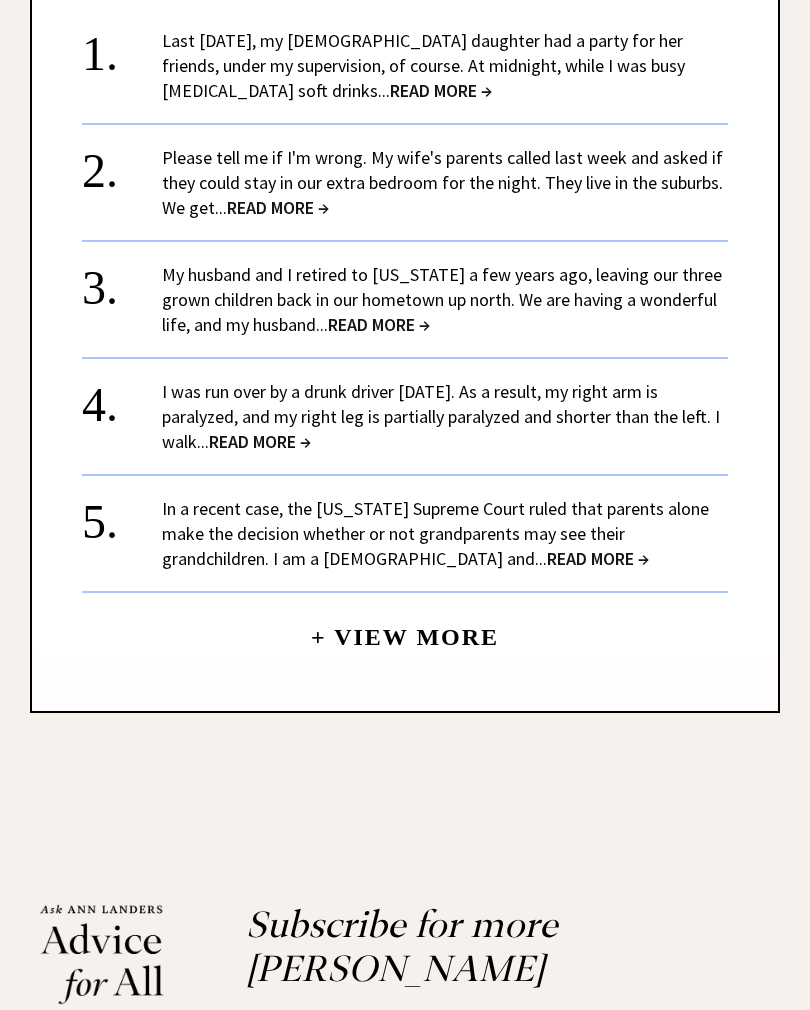 click on "READ MORE →" at bounding box center [278, 208] 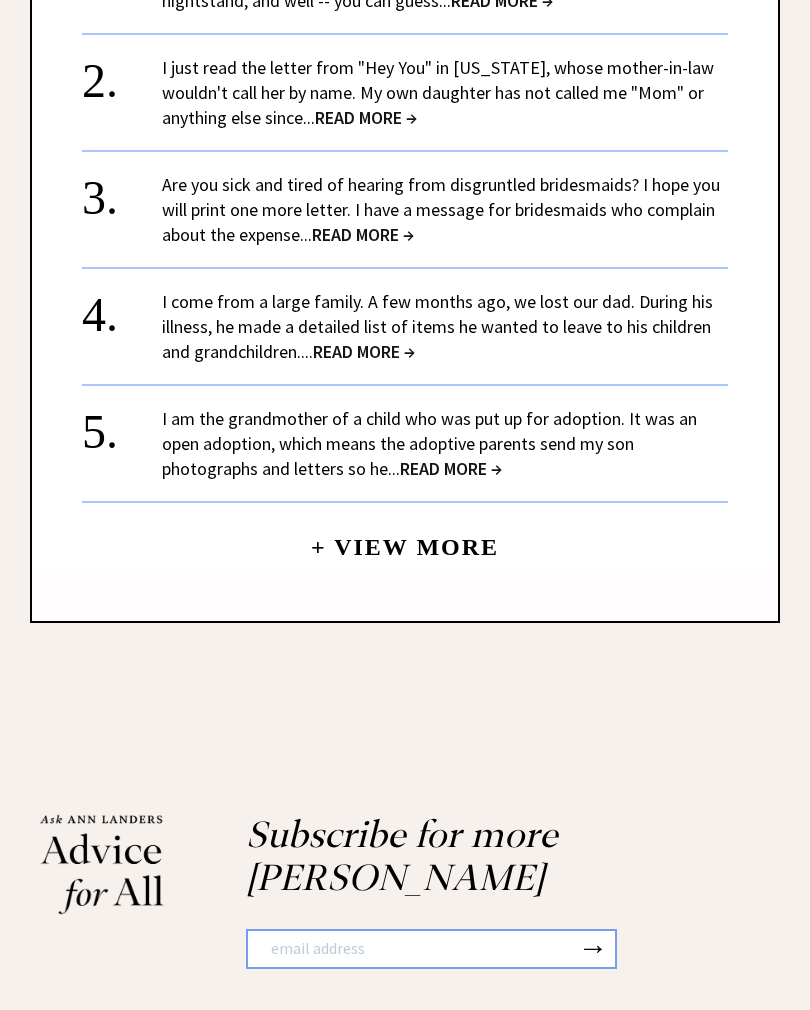 scroll, scrollTop: 2342, scrollLeft: 0, axis: vertical 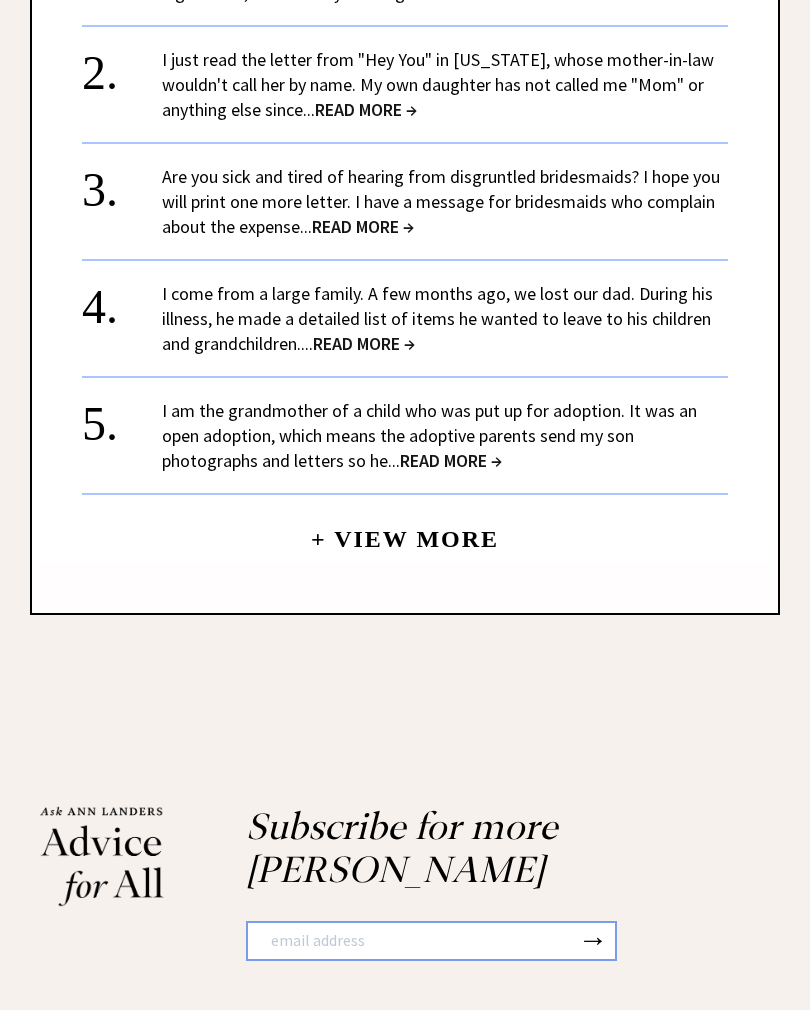click on "READ MORE →" at bounding box center (363, 227) 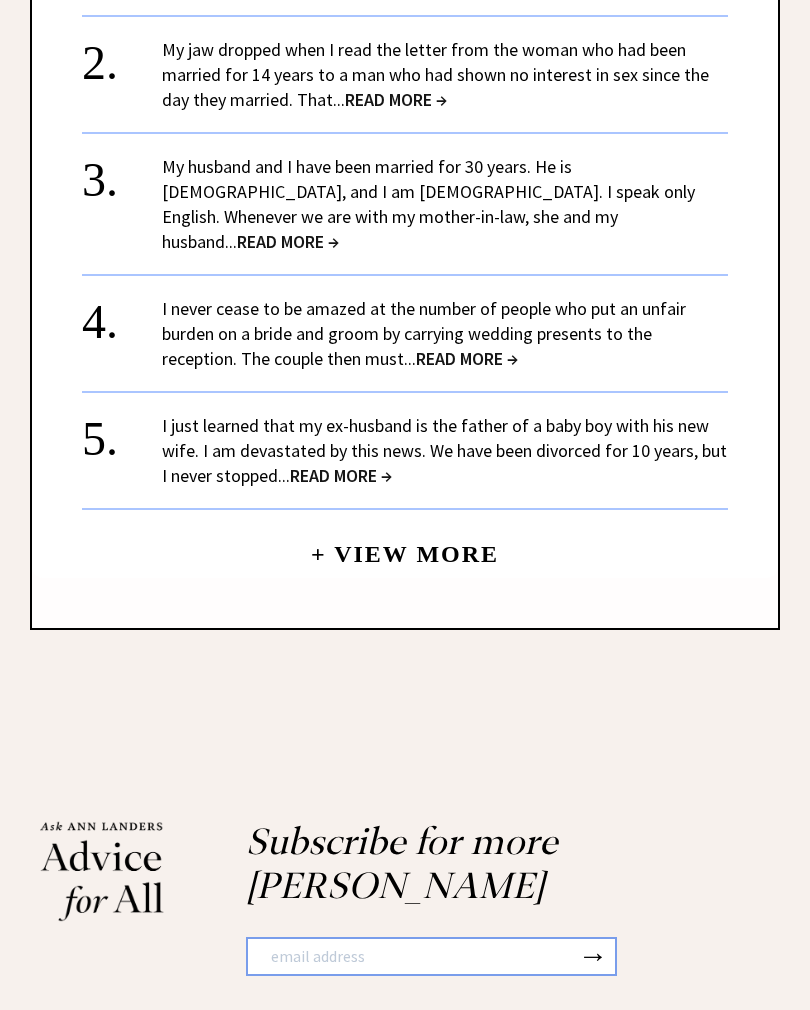 scroll, scrollTop: 2378, scrollLeft: 0, axis: vertical 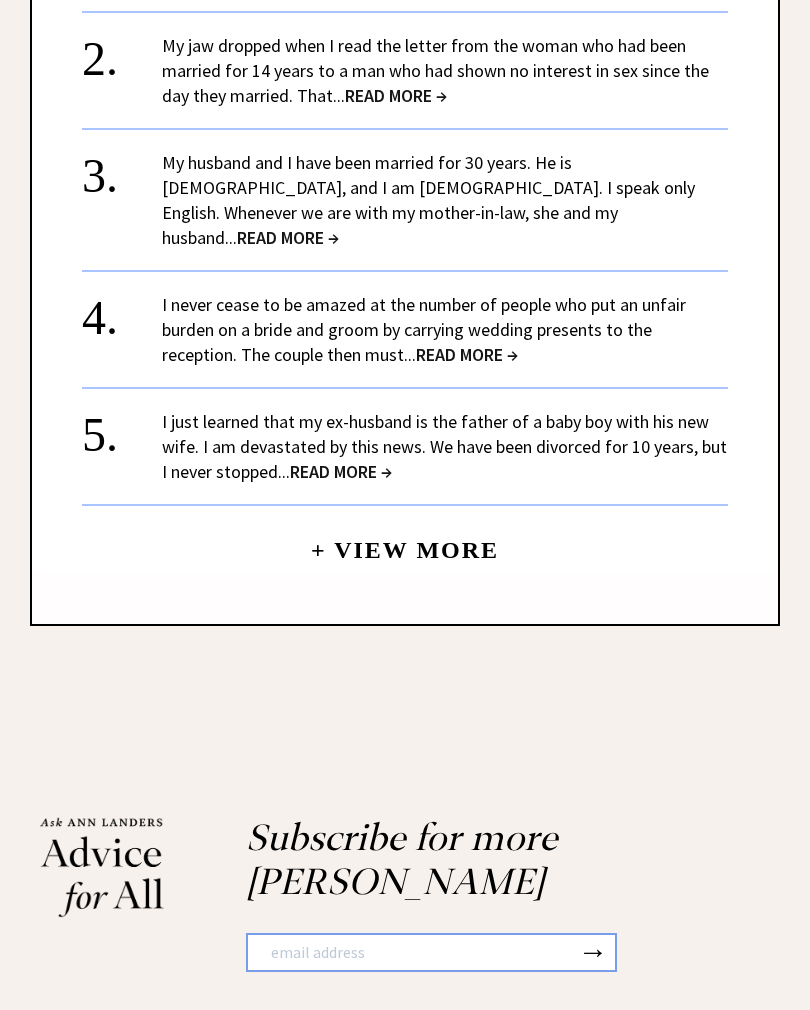 click on "READ MORE →" at bounding box center (341, 472) 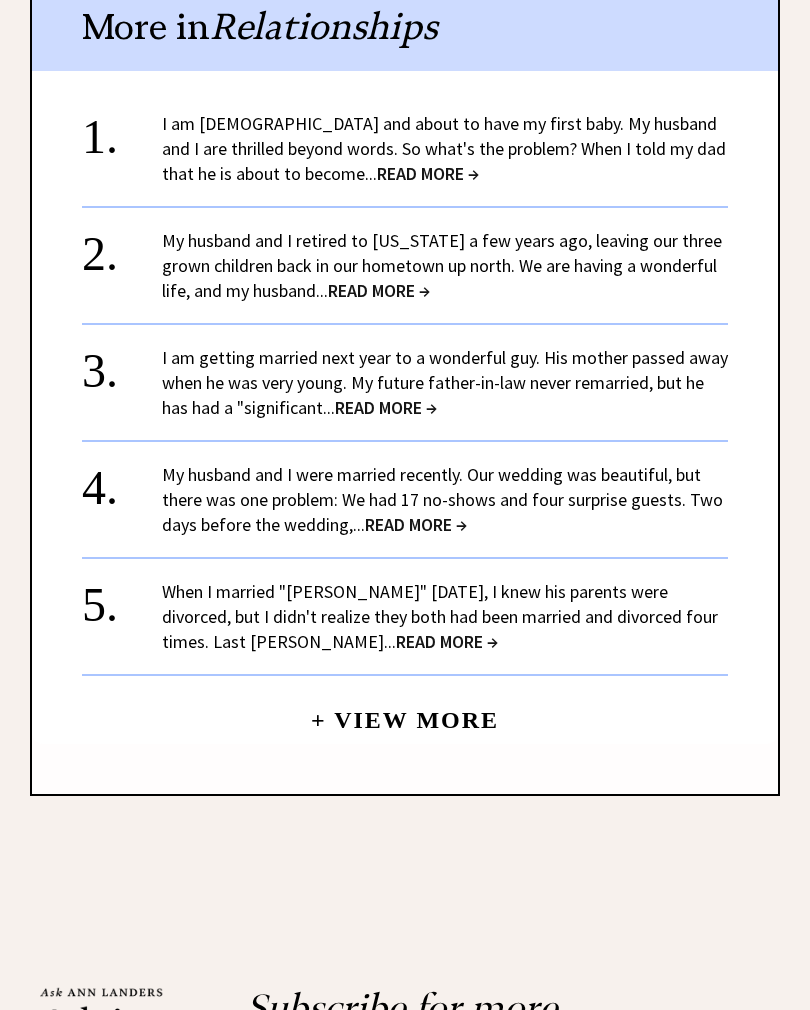 scroll, scrollTop: 1874, scrollLeft: 0, axis: vertical 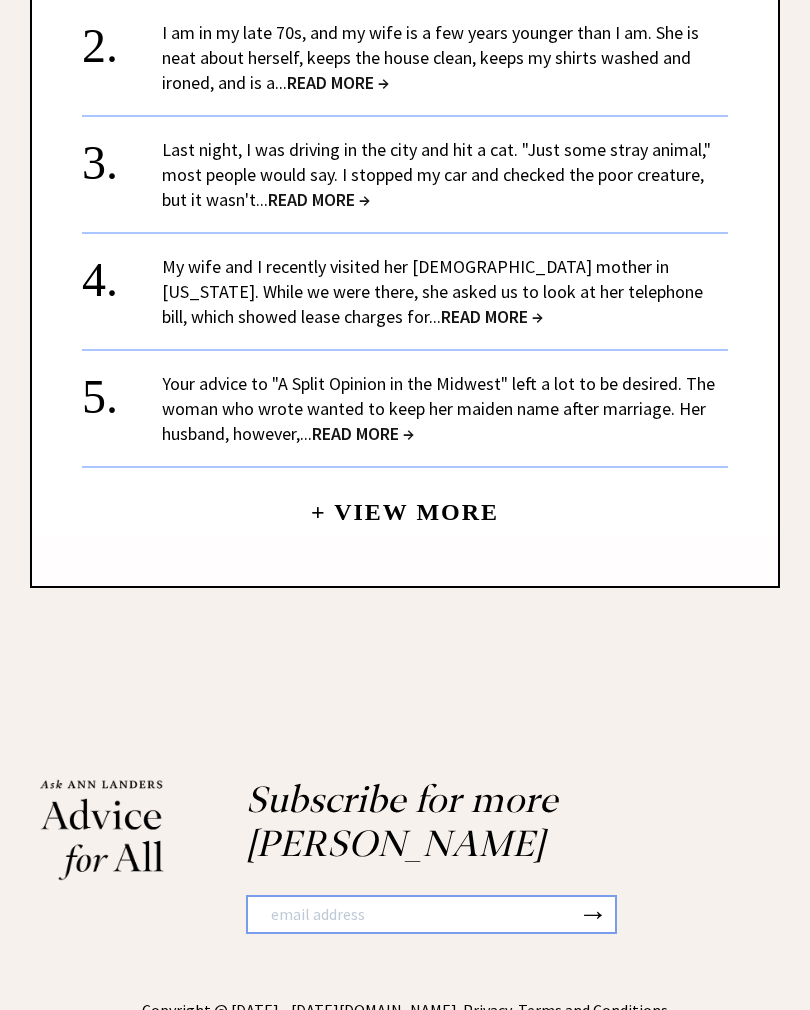 click on "READ MORE →" at bounding box center (319, 200) 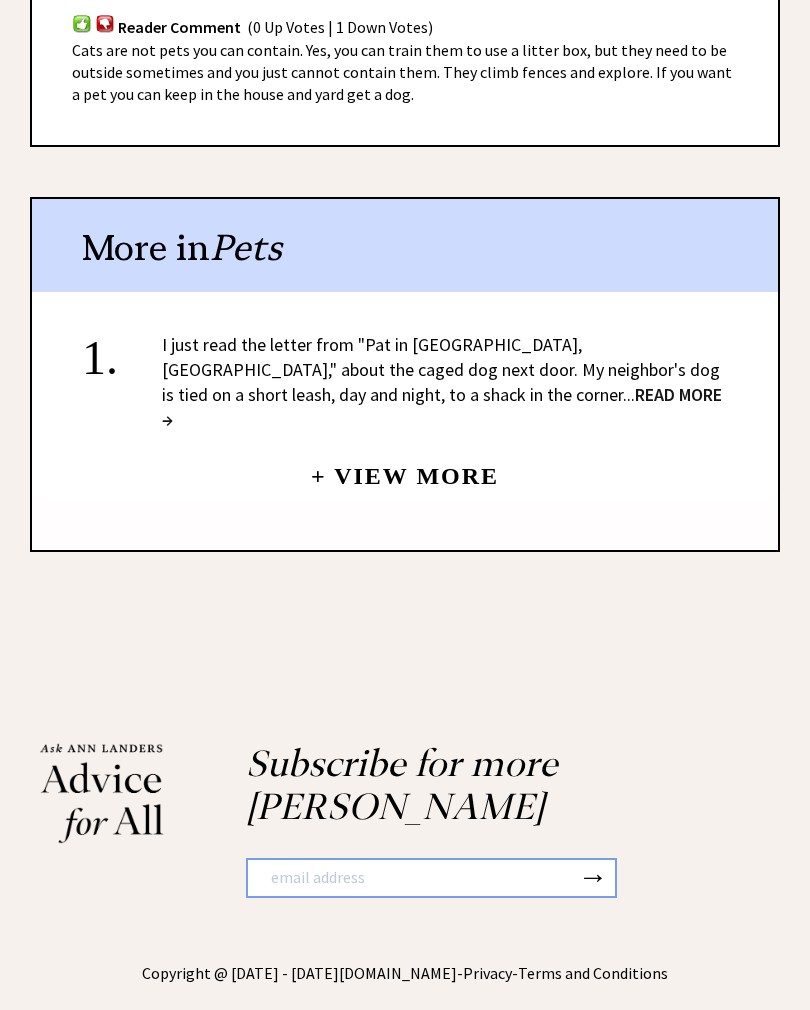 scroll, scrollTop: 1471, scrollLeft: 0, axis: vertical 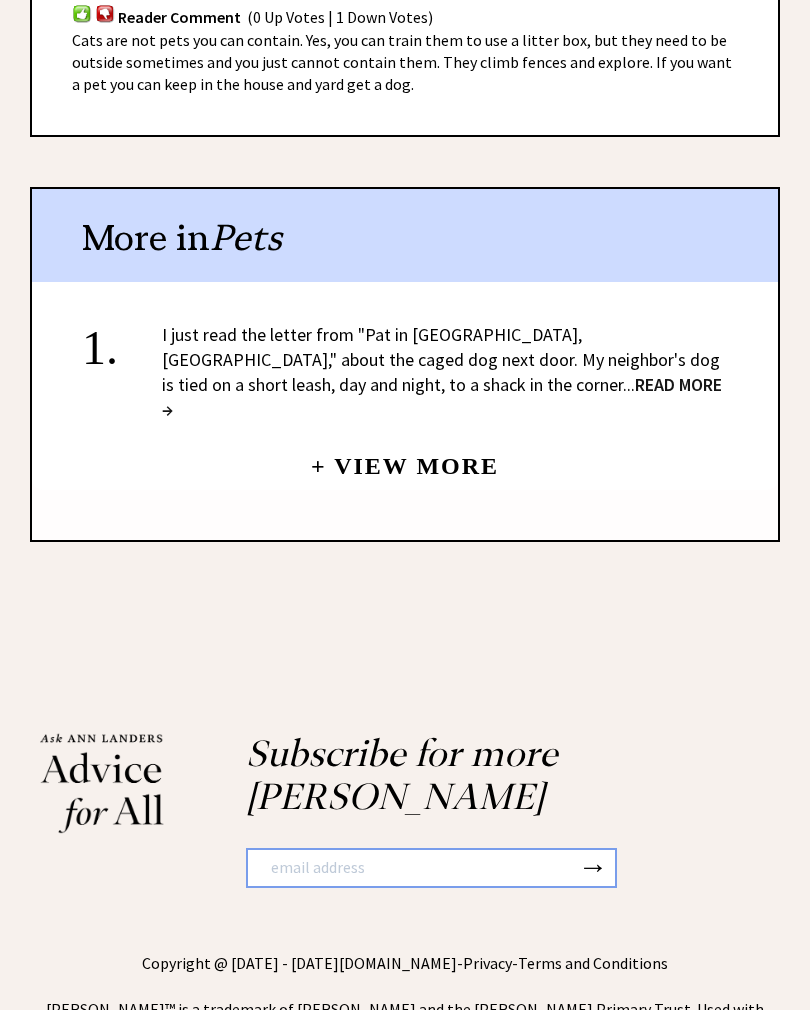 click on "+ View More" at bounding box center (405, 457) 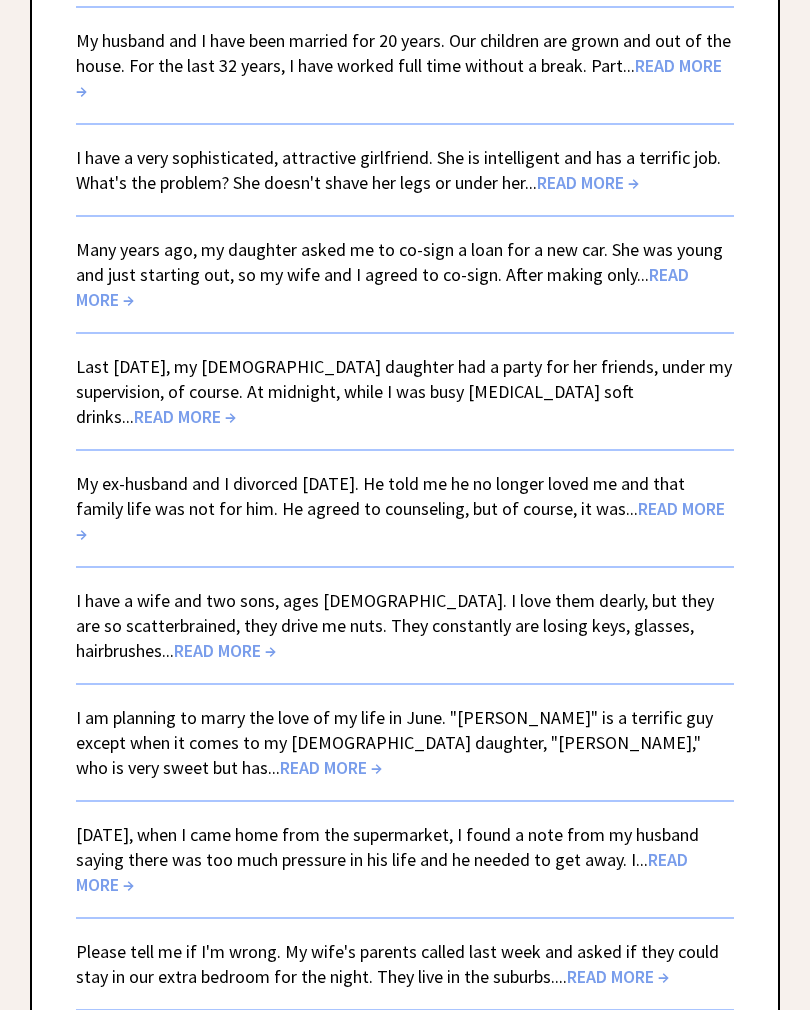 scroll, scrollTop: 321, scrollLeft: 0, axis: vertical 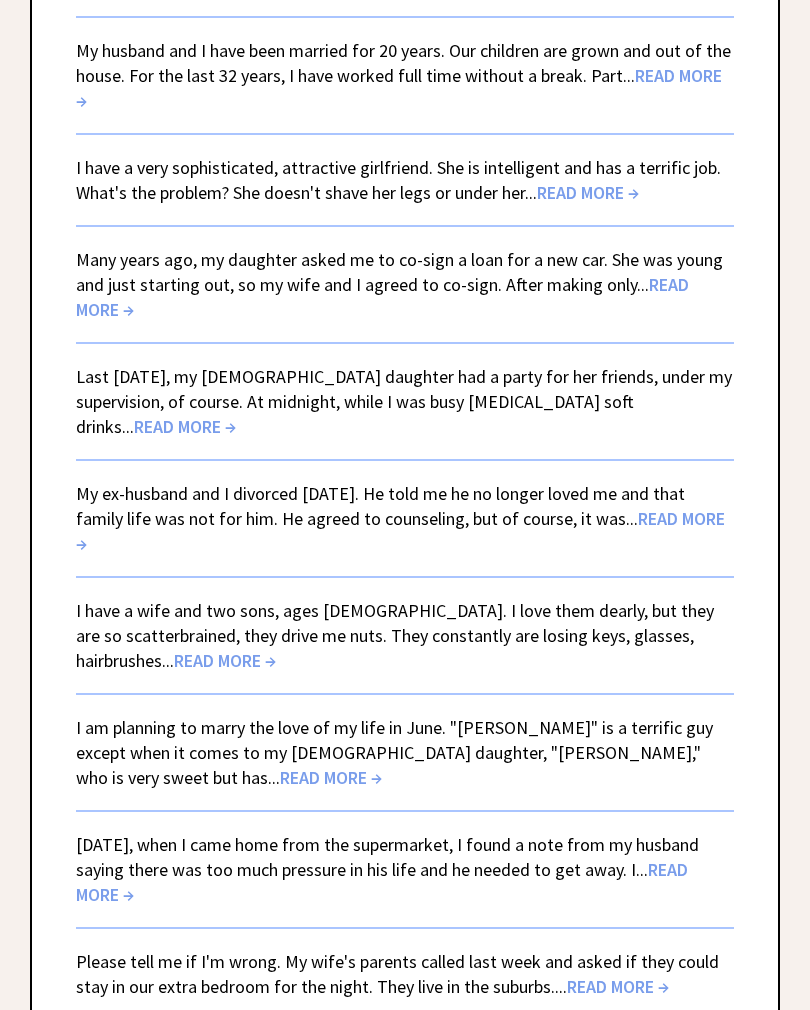 click on "READ MORE →" at bounding box center [399, 89] 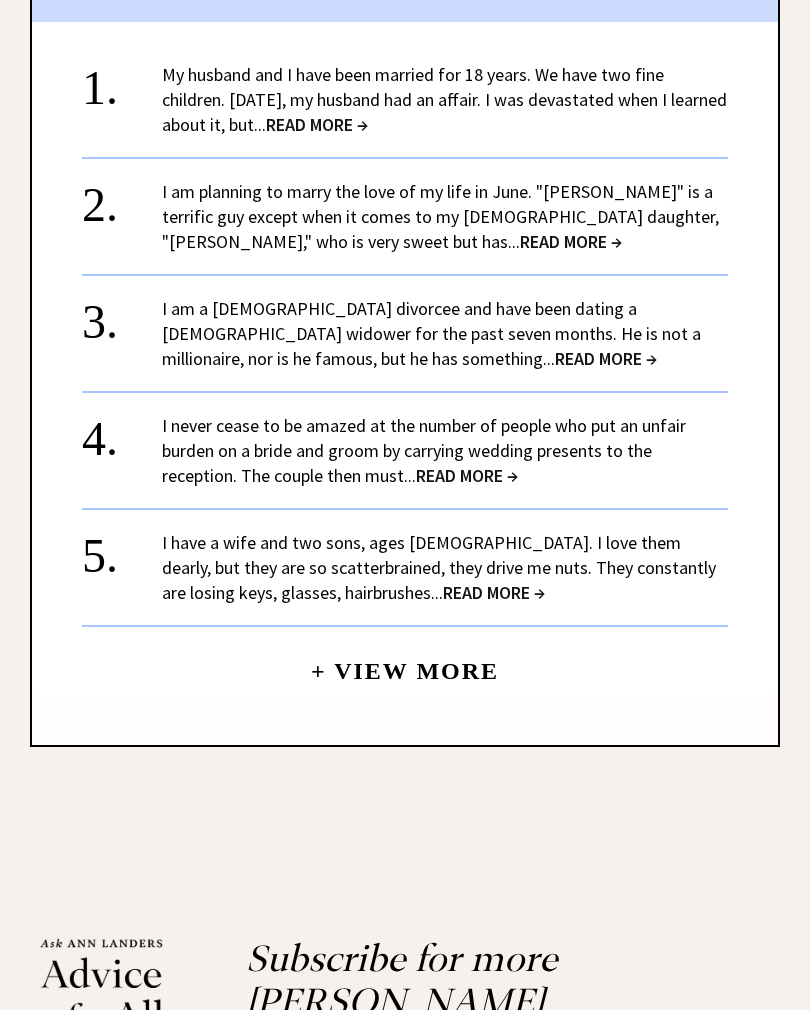 scroll, scrollTop: 2123, scrollLeft: 0, axis: vertical 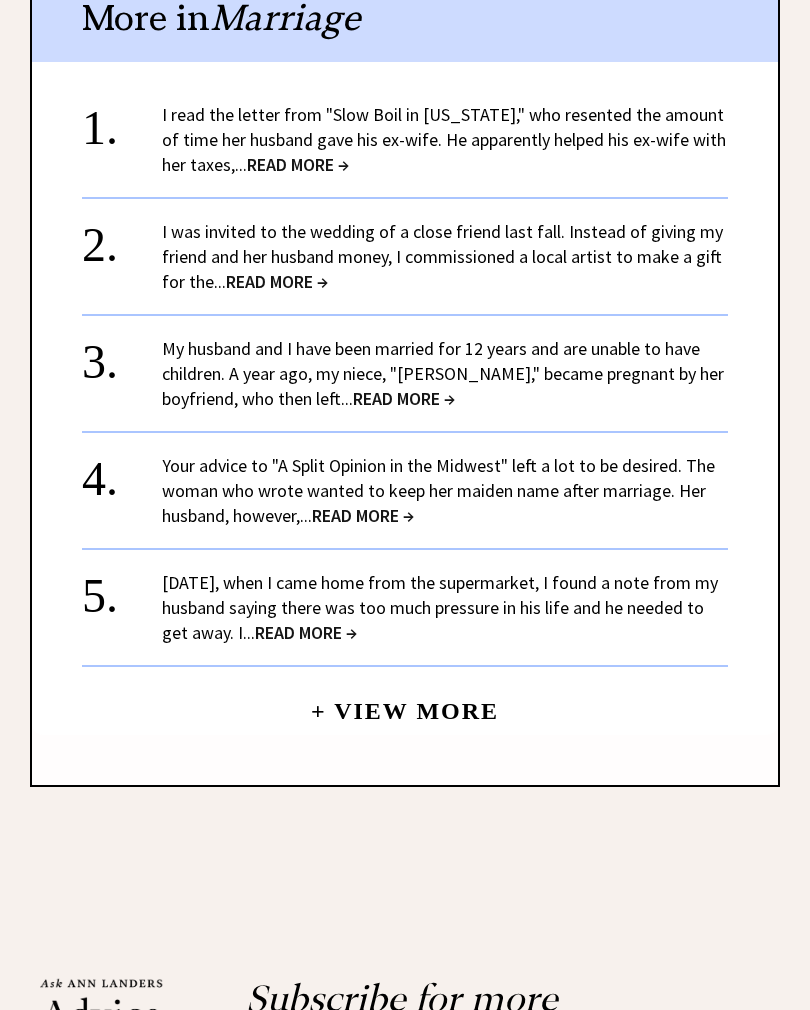 click on "READ MORE →" at bounding box center (404, 399) 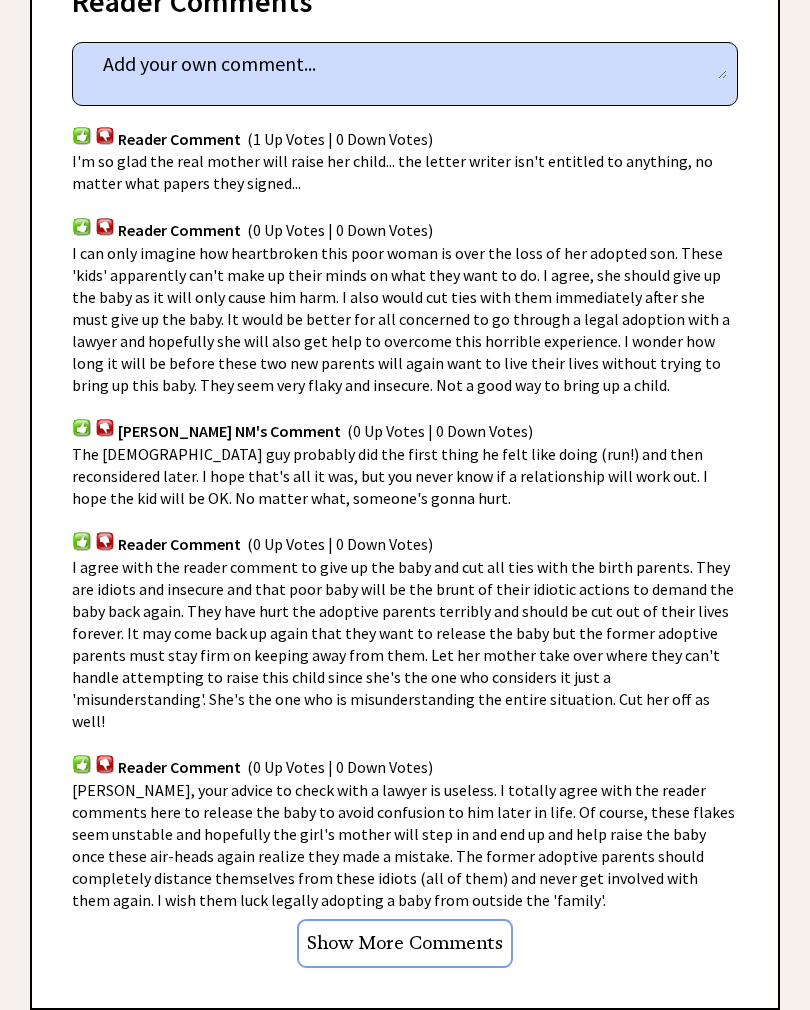 scroll, scrollTop: 1173, scrollLeft: 0, axis: vertical 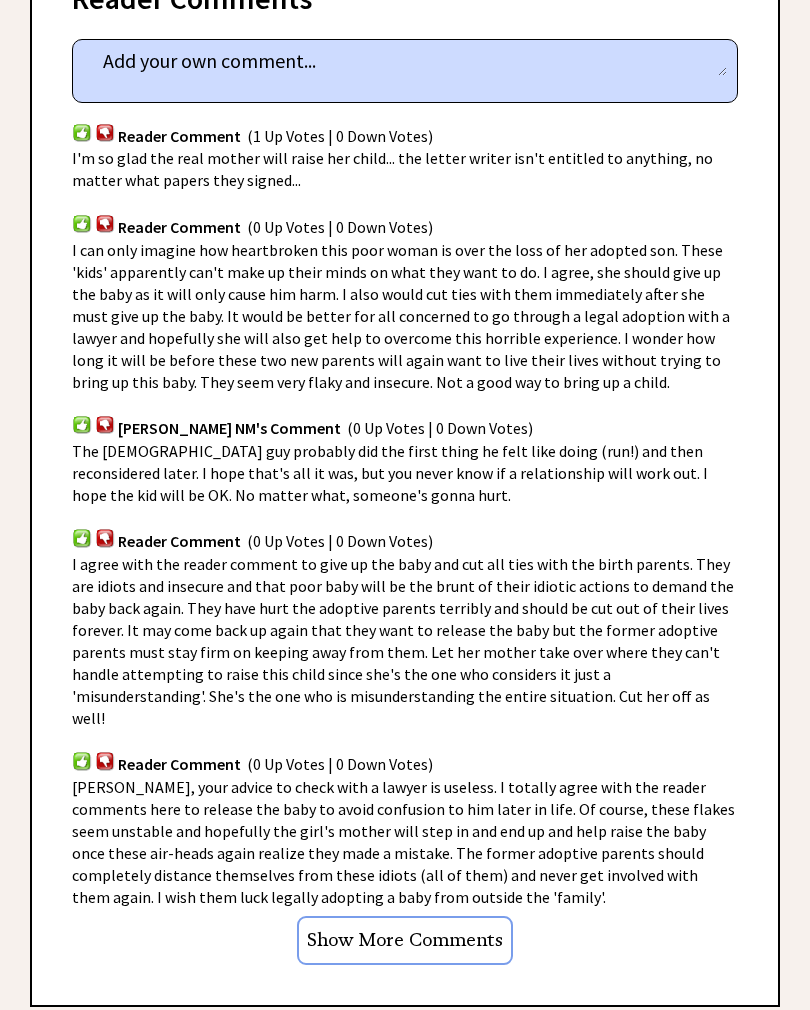 click at bounding box center (105, 132) 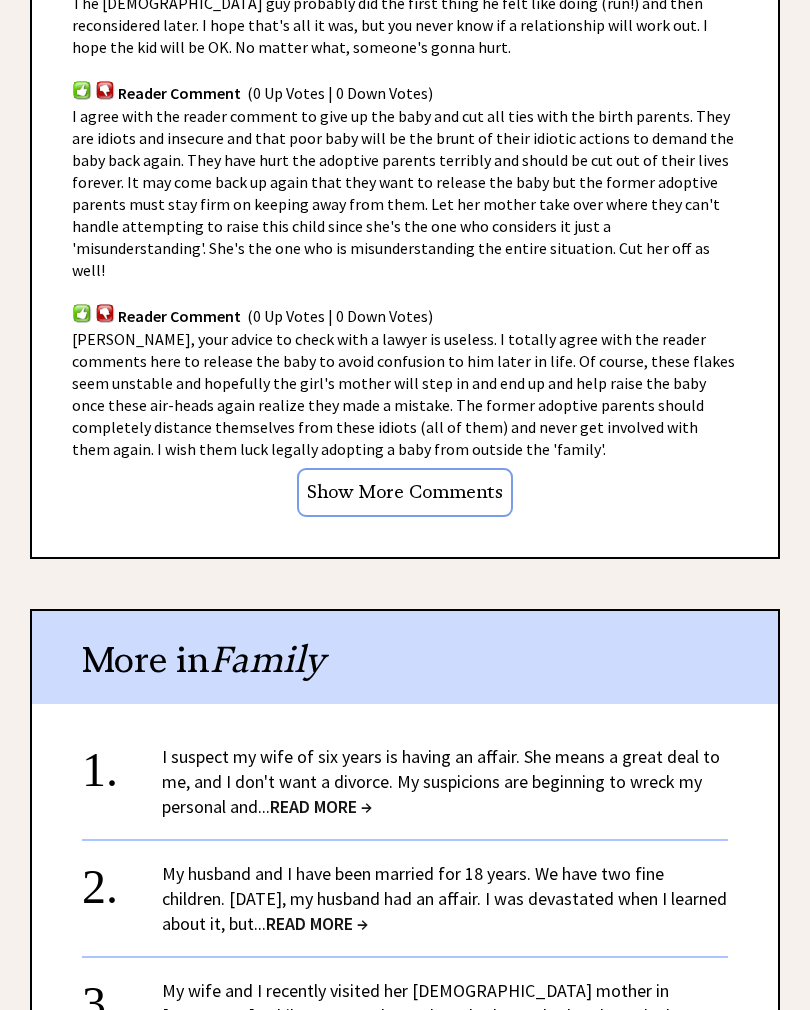 scroll, scrollTop: 1610, scrollLeft: 0, axis: vertical 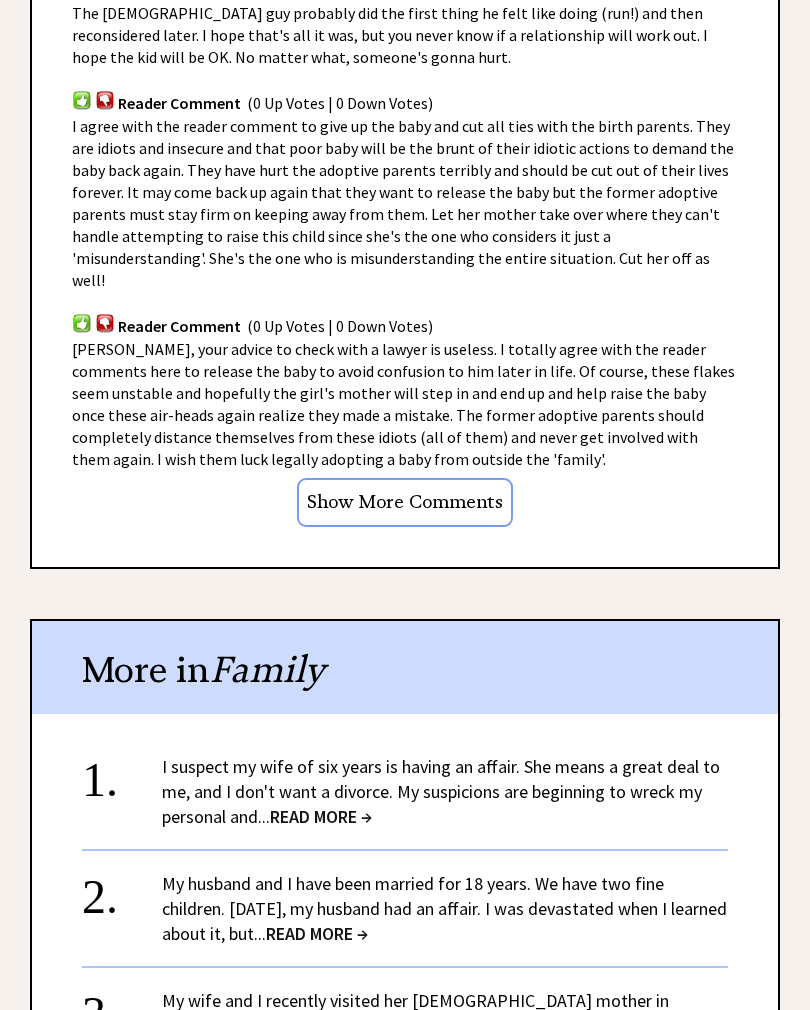 click on "Reader Comments
column 2328 comment_tease Post Your Comment     Reader Comment    (1 Up Votes | 0 Down Votes) I'm so glad the real mother will raise her child... the letter writer isn't entitled to anything, no matter what papers they signed...
Reader Comment    (0 Up Votes | 0 Down Votes) I can only imagine how heartbroken this poor woman is over the loss of her adopted son.  These 'kids' apparently can't make up their minds on what they want to do. I agree, she should give up the baby as it will only cause him harm.  I also would cut ties with them immediately after she must give up the baby. It would be better for all concerned to go through a legal adoption with a lawyer and hopefully she will also get help to overcome this horrible experience. I wonder how long it will be before these two new parents will again want to live their lives without trying to bring up this baby. They seem very flaky and insecure.  Not a good way to bring up a child.      Deming NM's Comment" at bounding box center (405, 42) 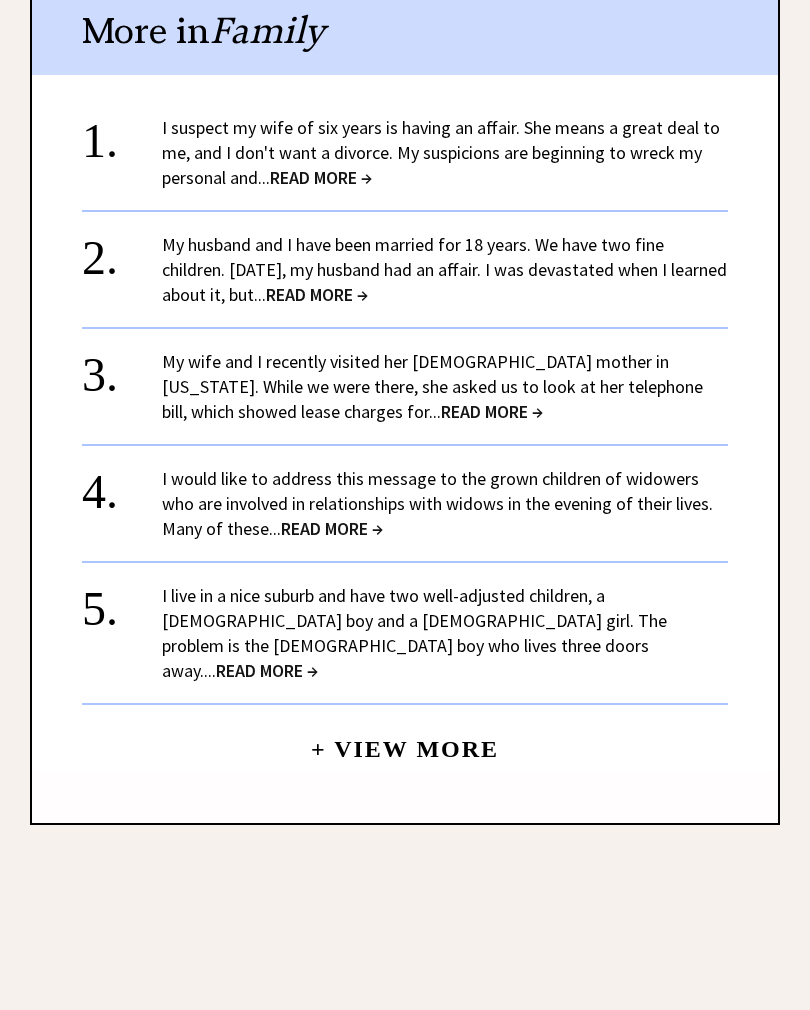 scroll, scrollTop: 2284, scrollLeft: 0, axis: vertical 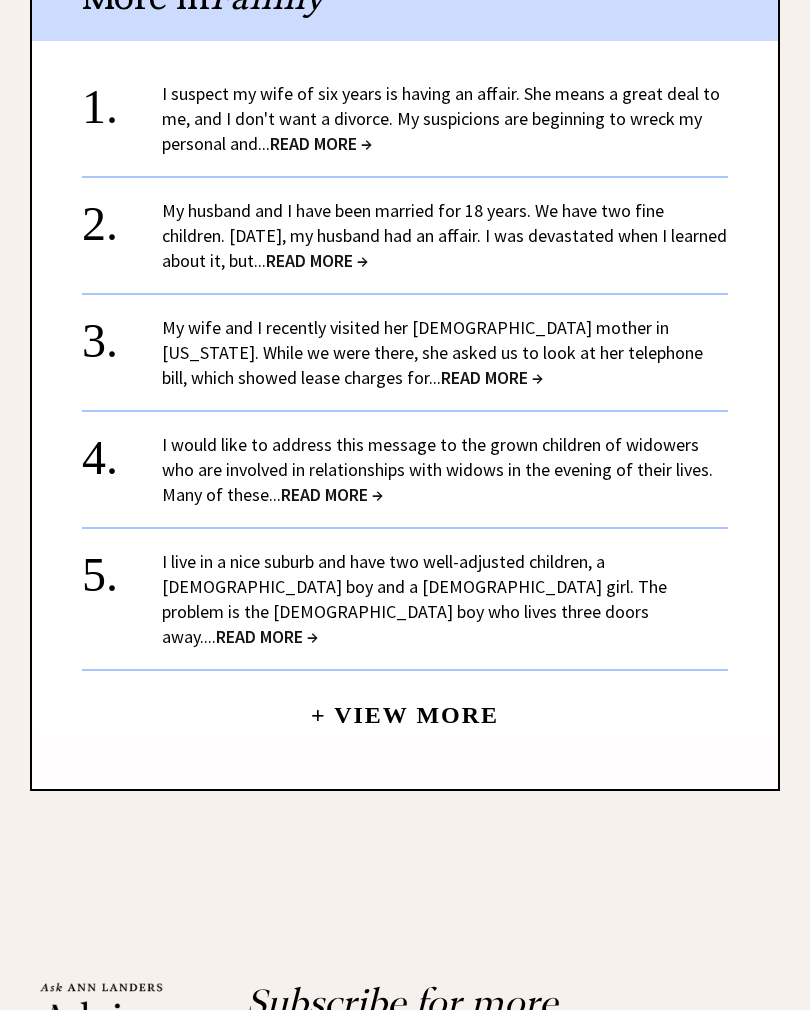 click on "READ MORE →" at bounding box center [321, 143] 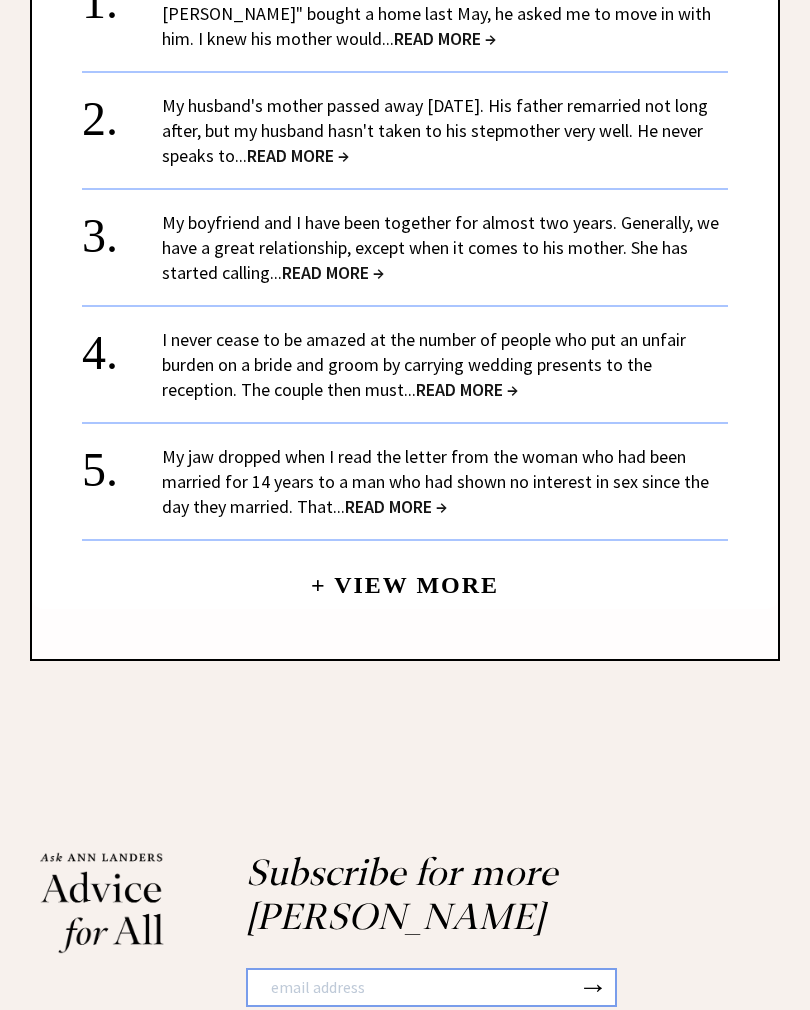 scroll, scrollTop: 1861, scrollLeft: 0, axis: vertical 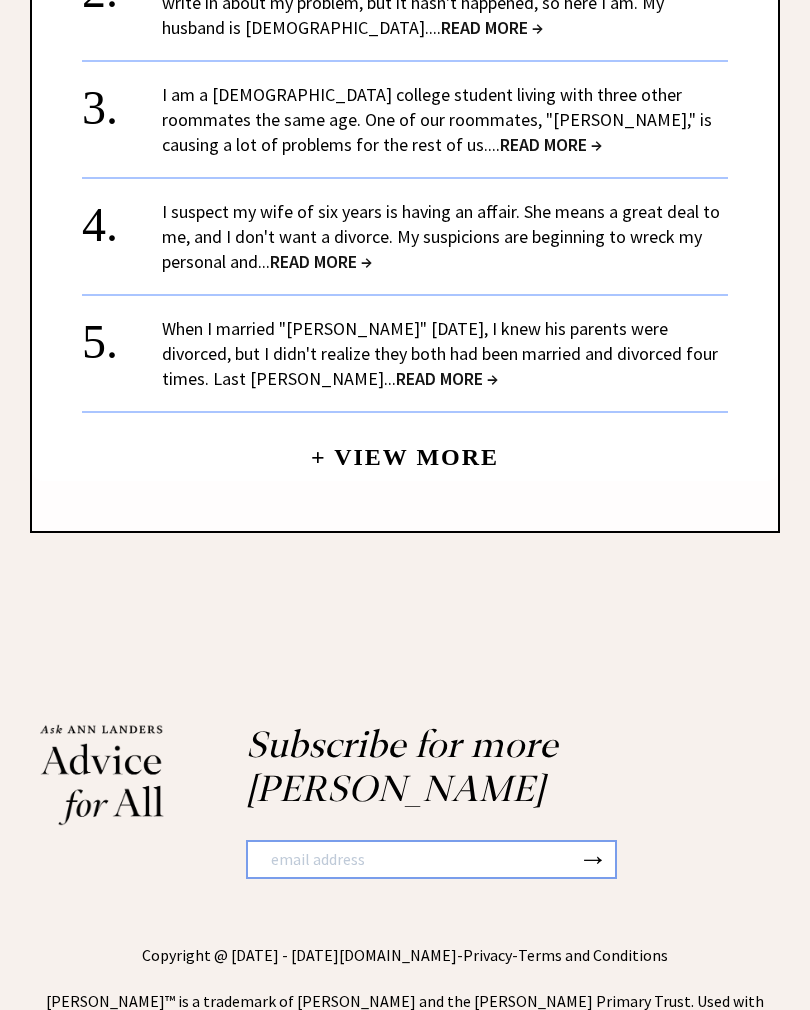 click on "+ View More" at bounding box center [405, 448] 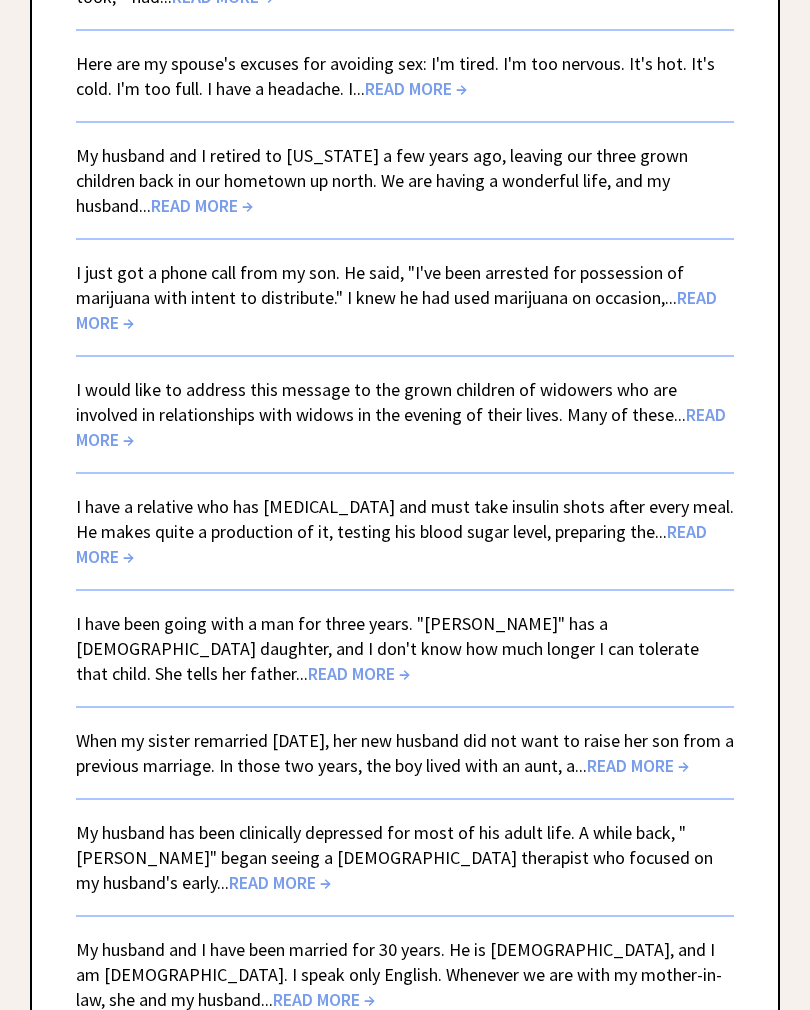 scroll, scrollTop: 1548, scrollLeft: 0, axis: vertical 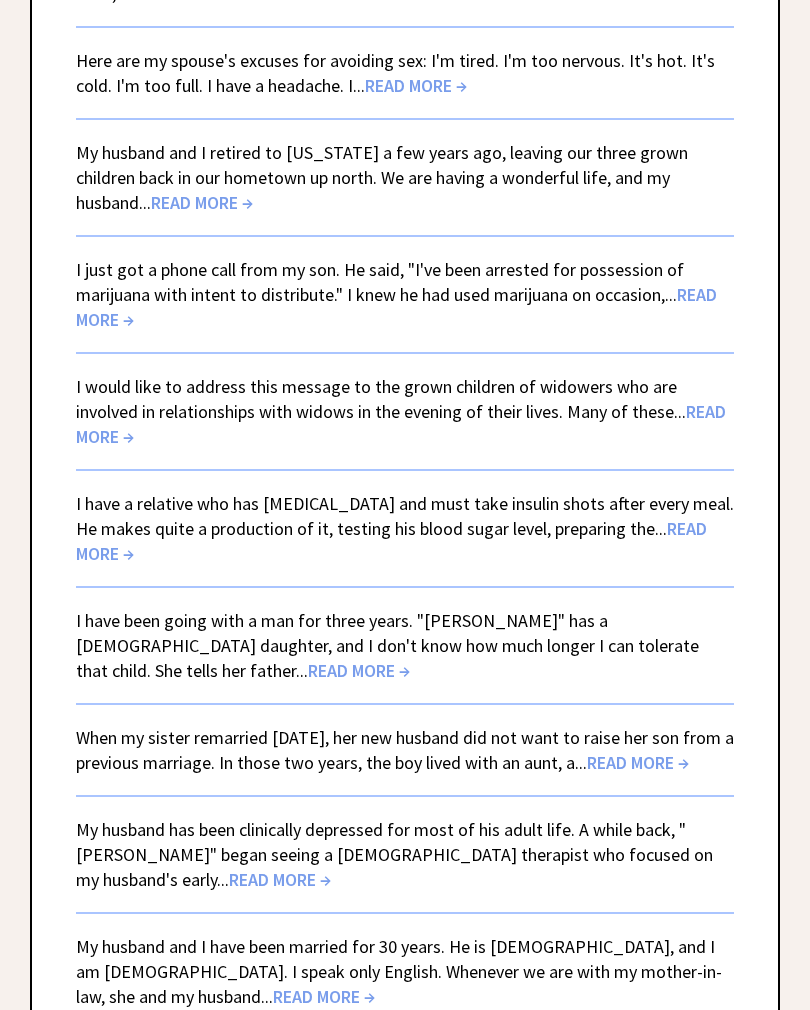 click on "READ MORE →" at bounding box center (416, 86) 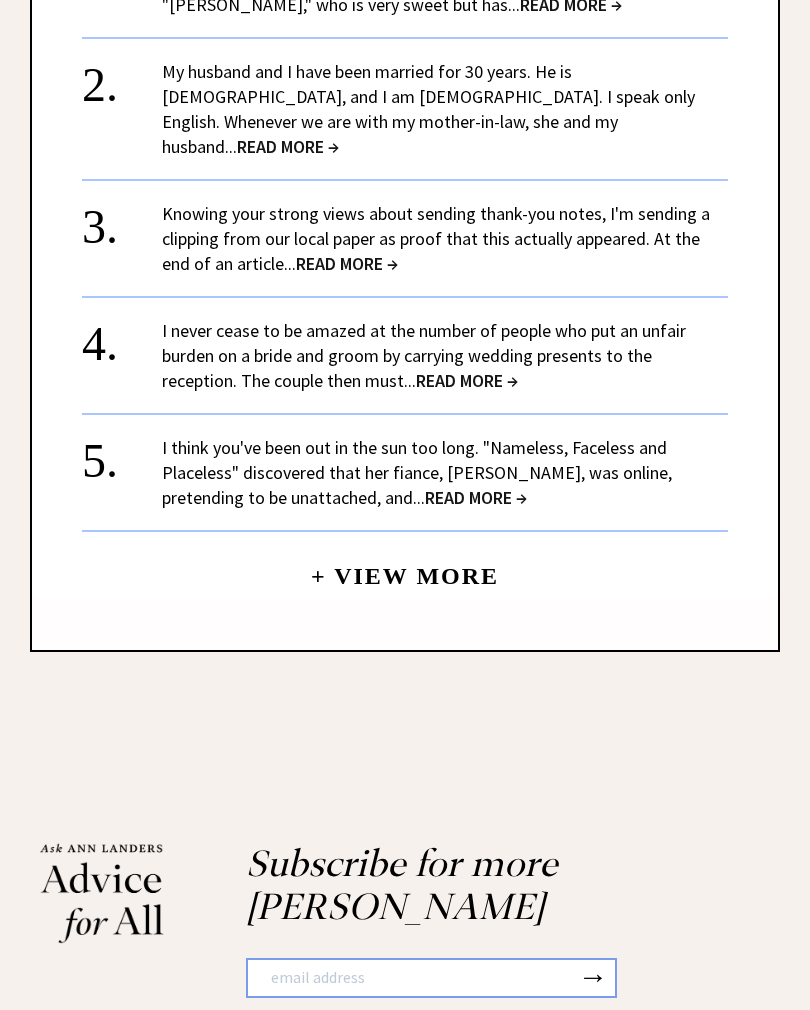 scroll, scrollTop: 1967, scrollLeft: 0, axis: vertical 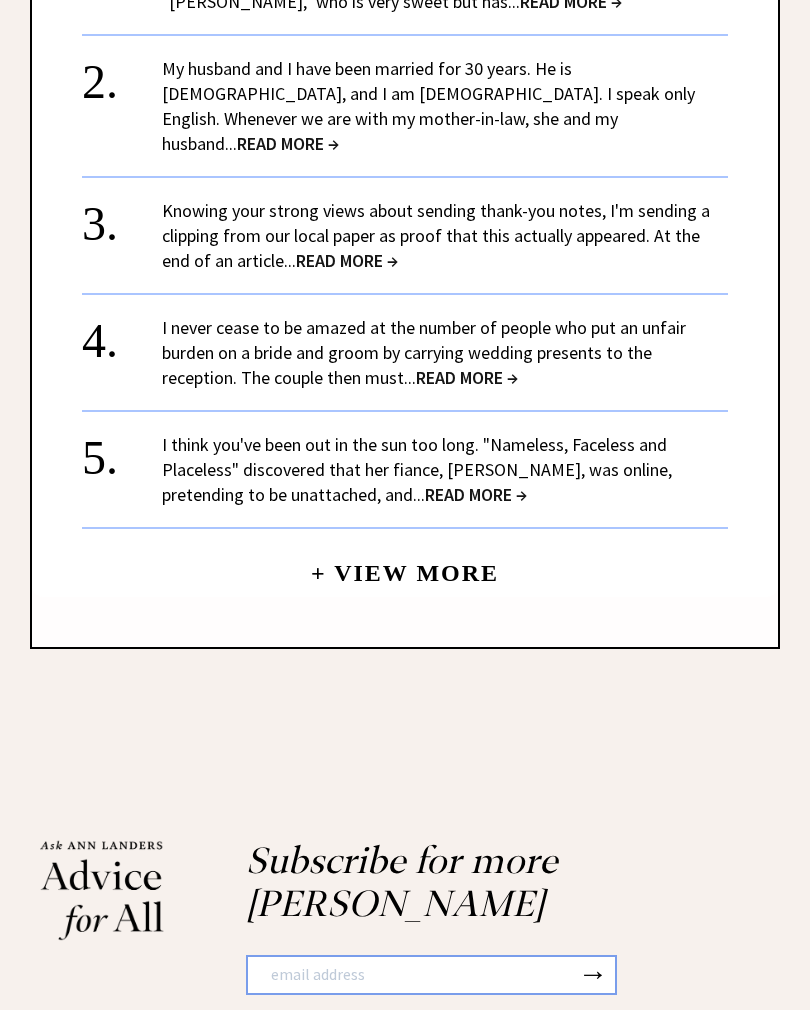 click on "READ MORE →" at bounding box center (288, 144) 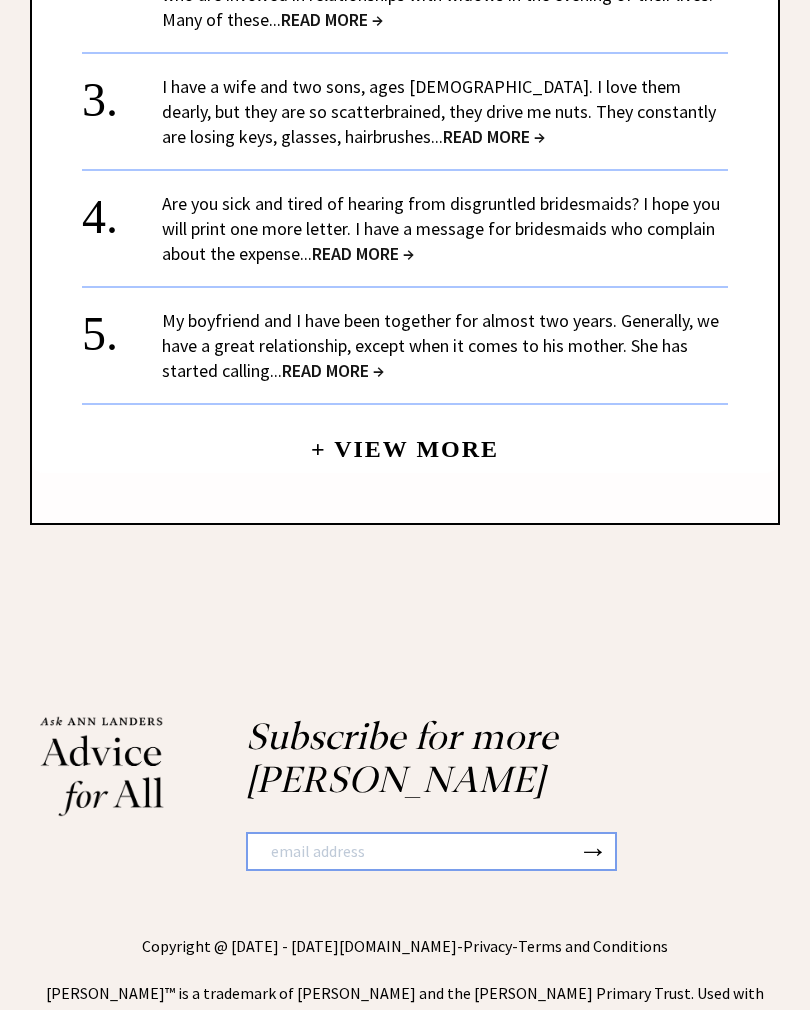 scroll, scrollTop: 2306, scrollLeft: 0, axis: vertical 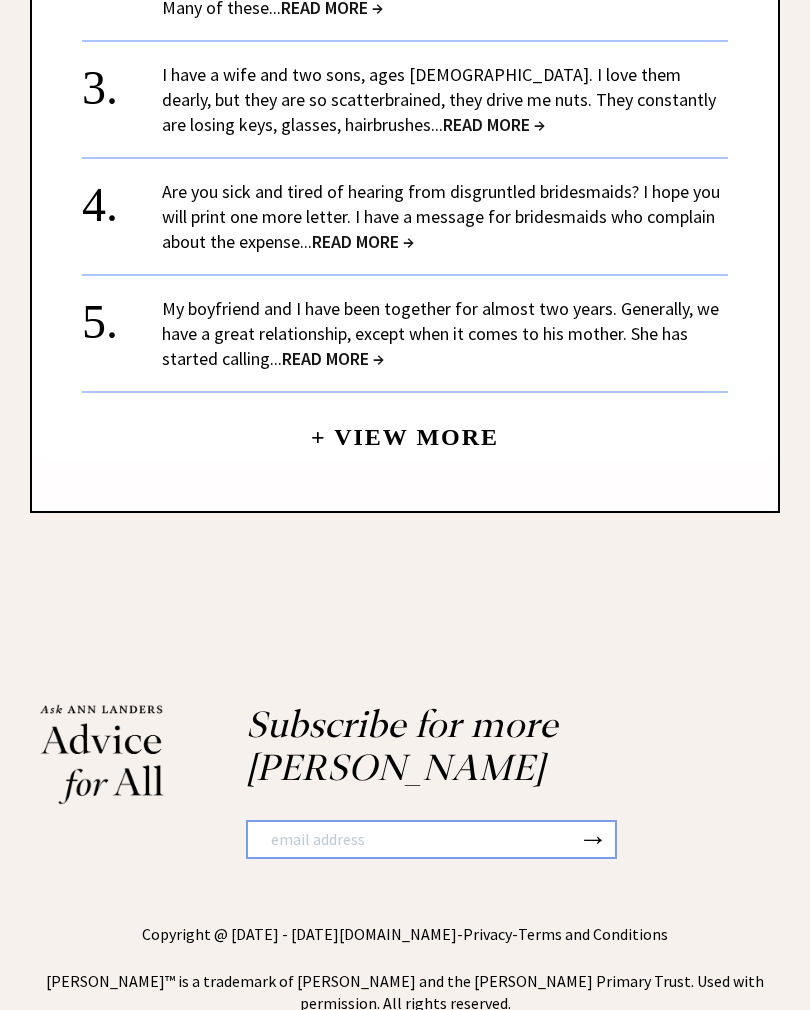 click on "+ View More" at bounding box center [405, 428] 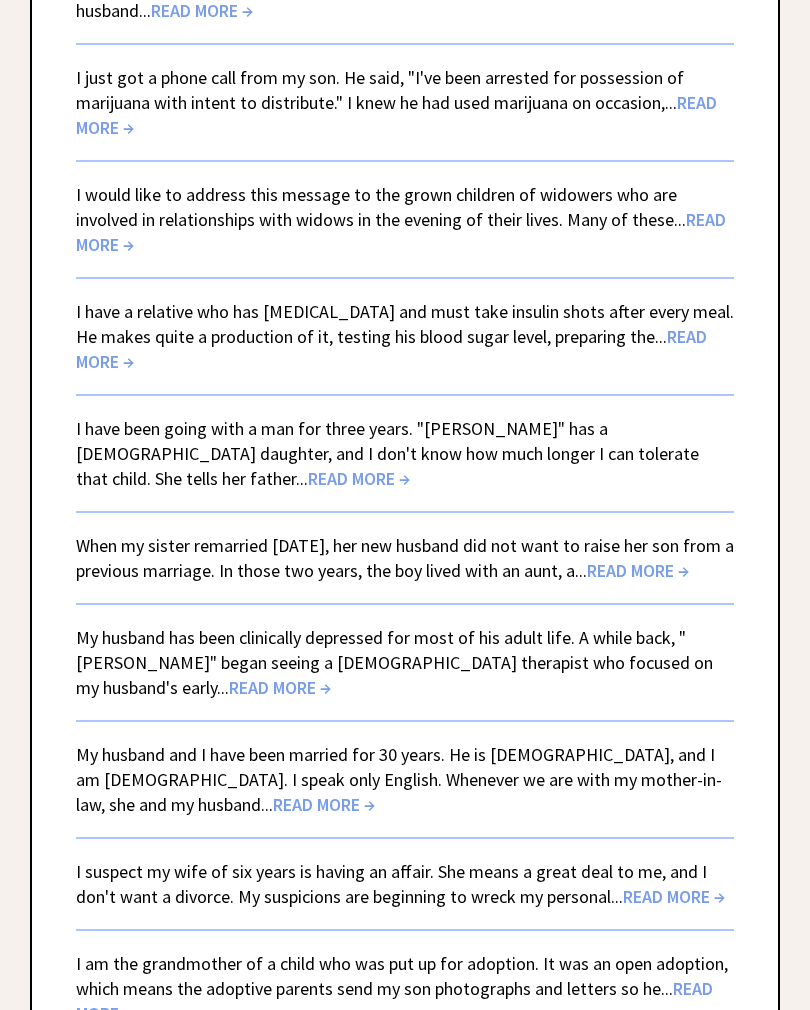 scroll, scrollTop: 1741, scrollLeft: 0, axis: vertical 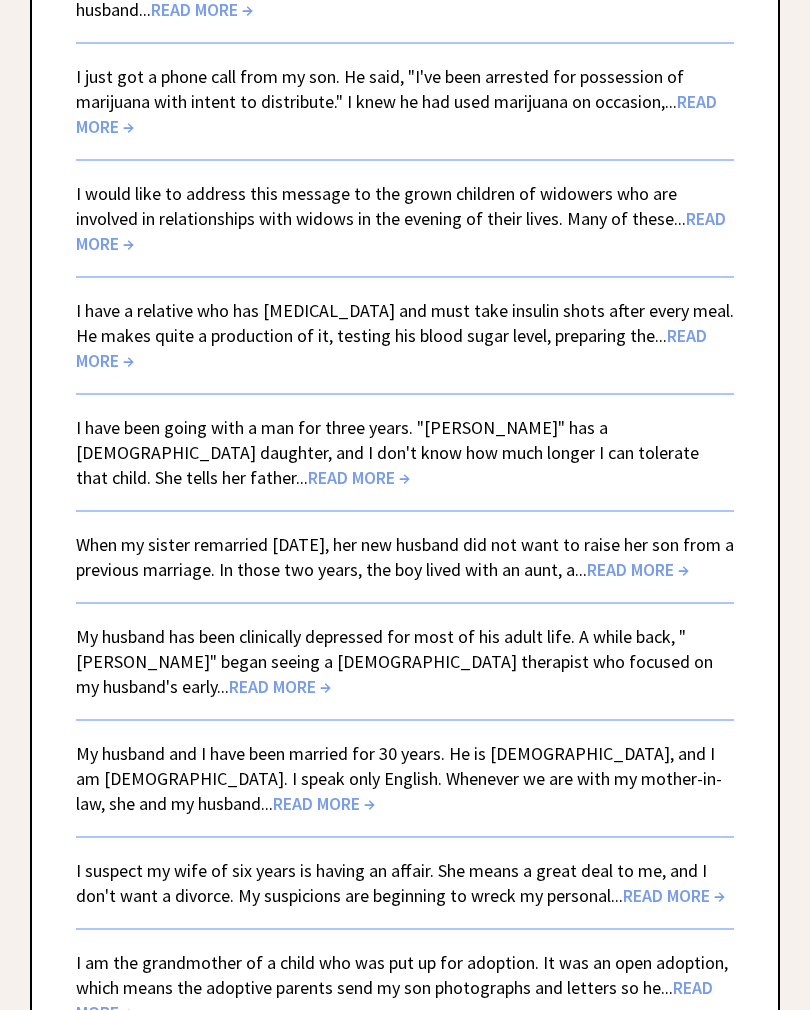 click on "READ MORE →" at bounding box center [396, 115] 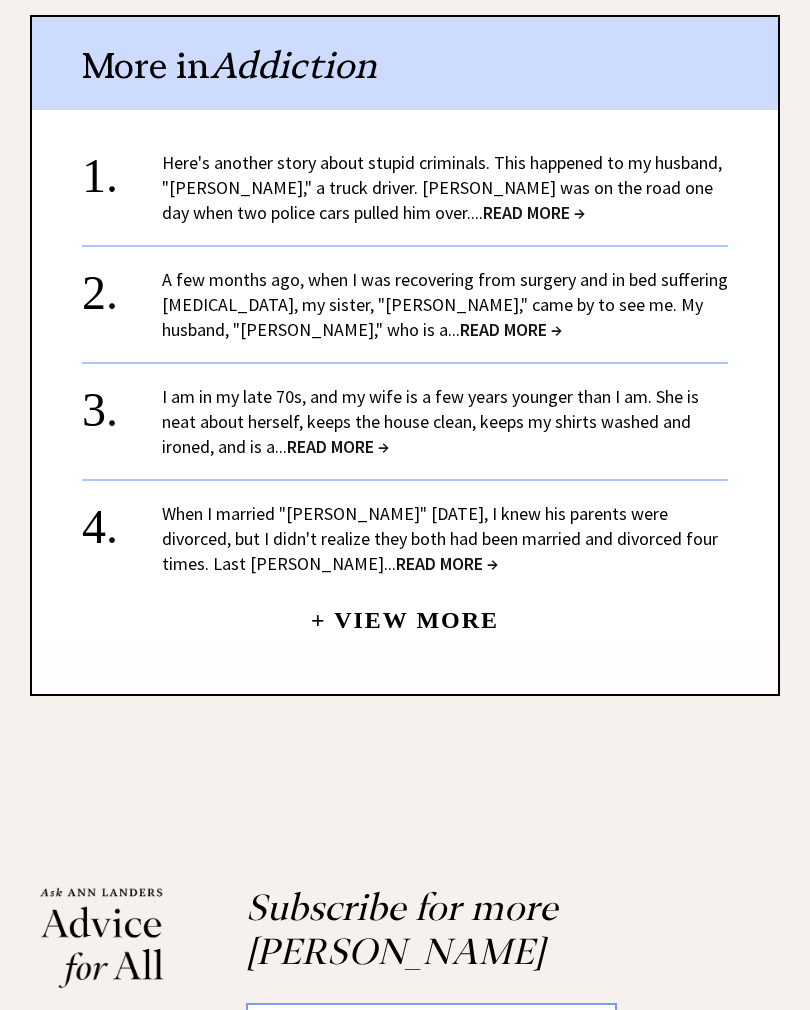 scroll, scrollTop: 2462, scrollLeft: 0, axis: vertical 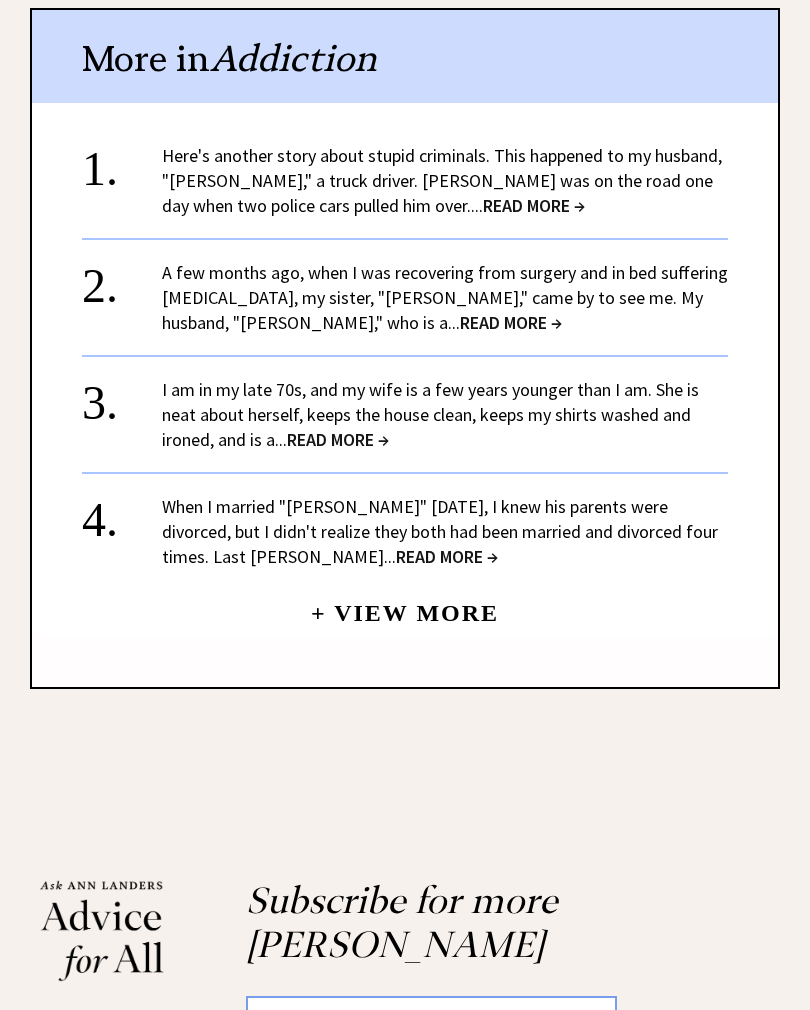 click on "READ MORE →" at bounding box center (534, 206) 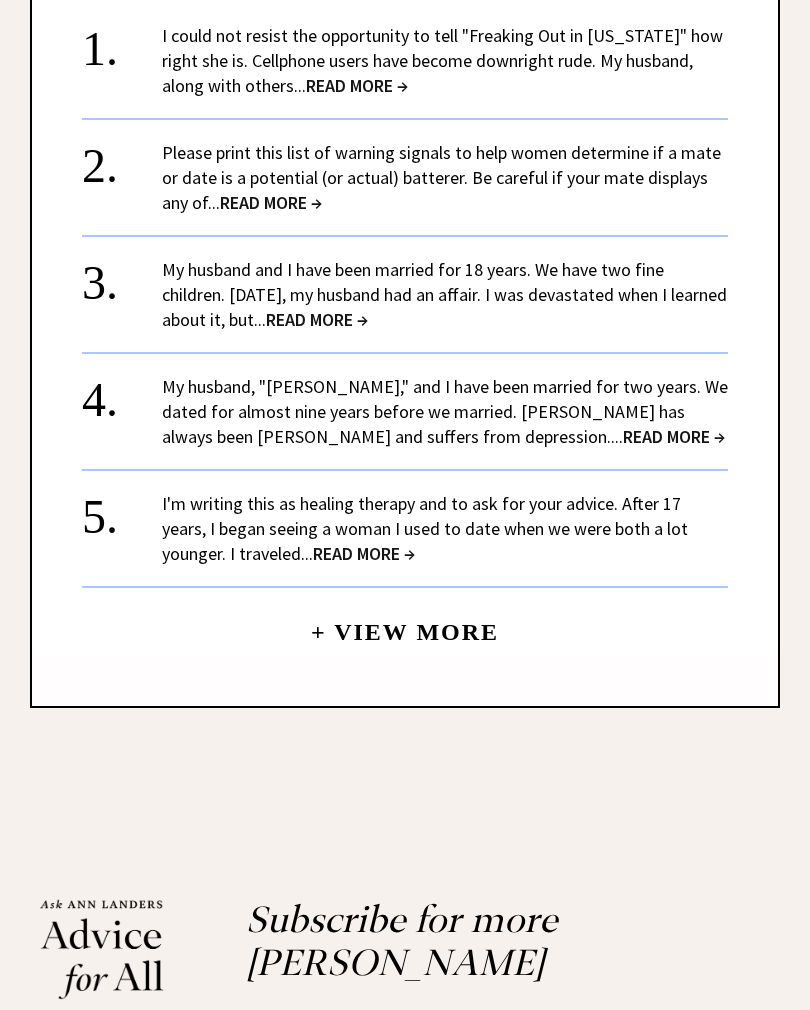 scroll, scrollTop: 1556, scrollLeft: 0, axis: vertical 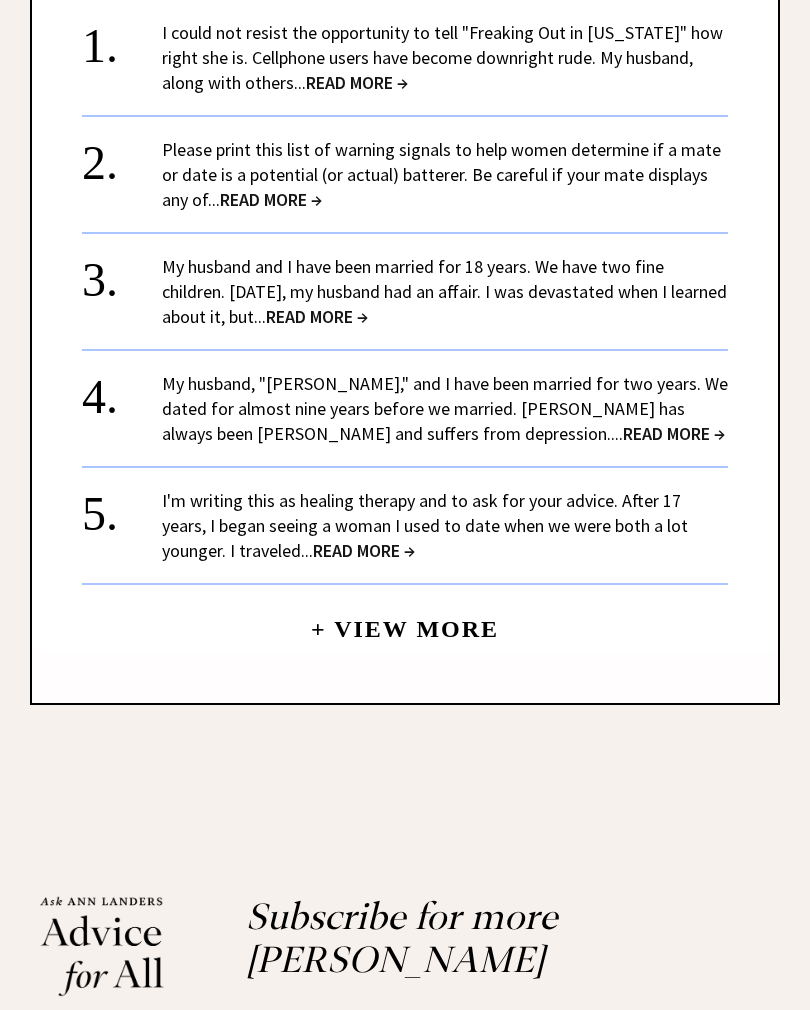 click on "READ MORE →" at bounding box center (357, 83) 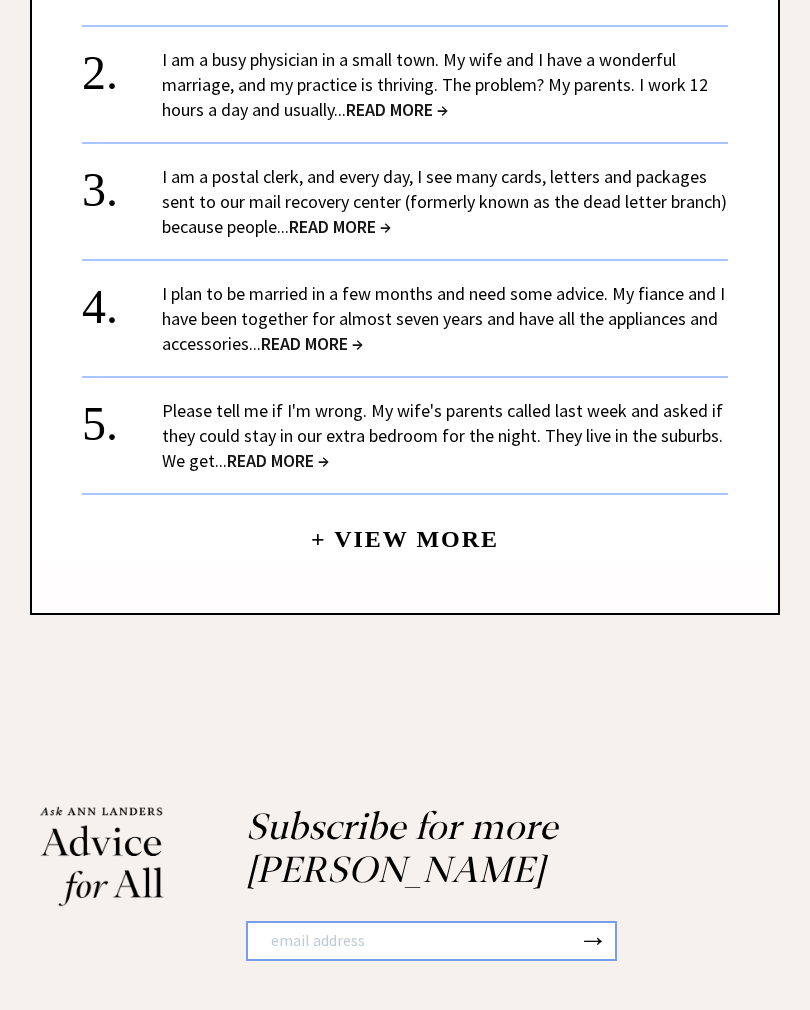 scroll, scrollTop: 2006, scrollLeft: 0, axis: vertical 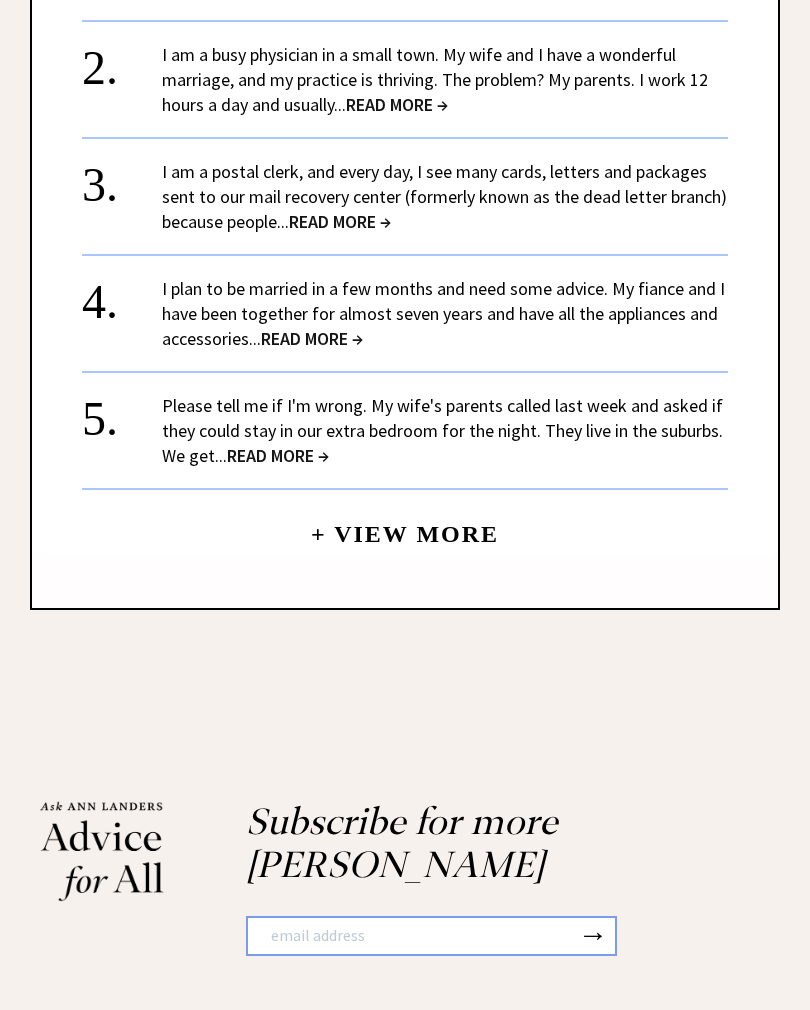 click on "READ MORE →" at bounding box center (340, 222) 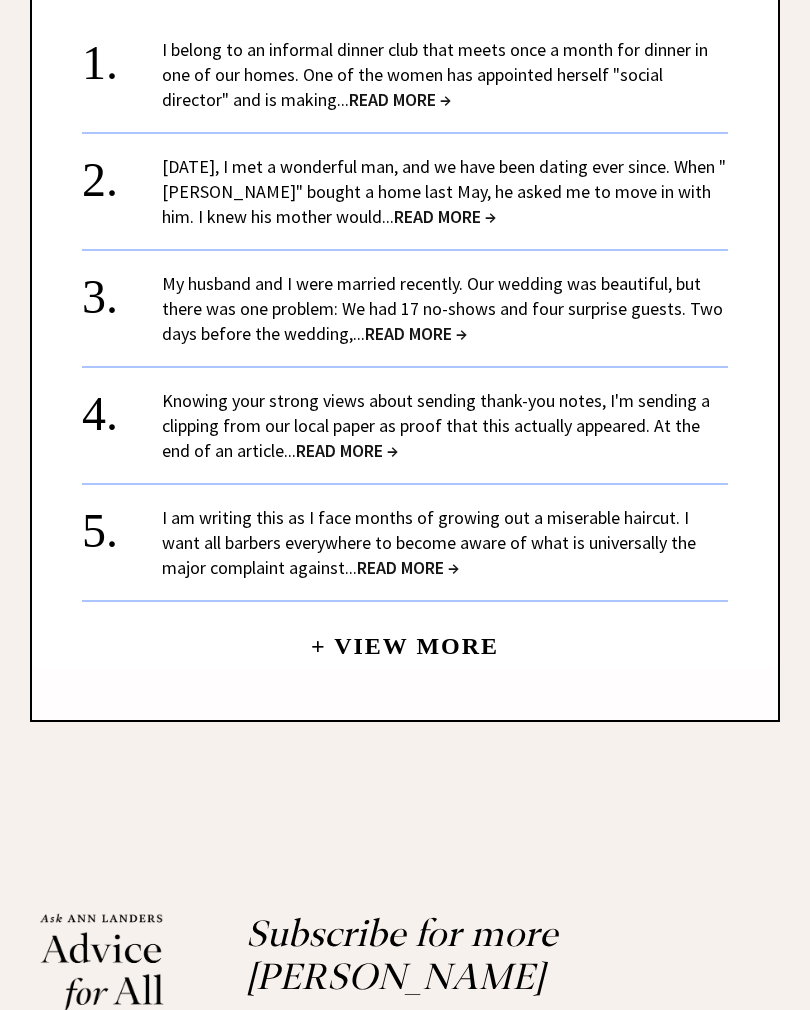 scroll, scrollTop: 1821, scrollLeft: 0, axis: vertical 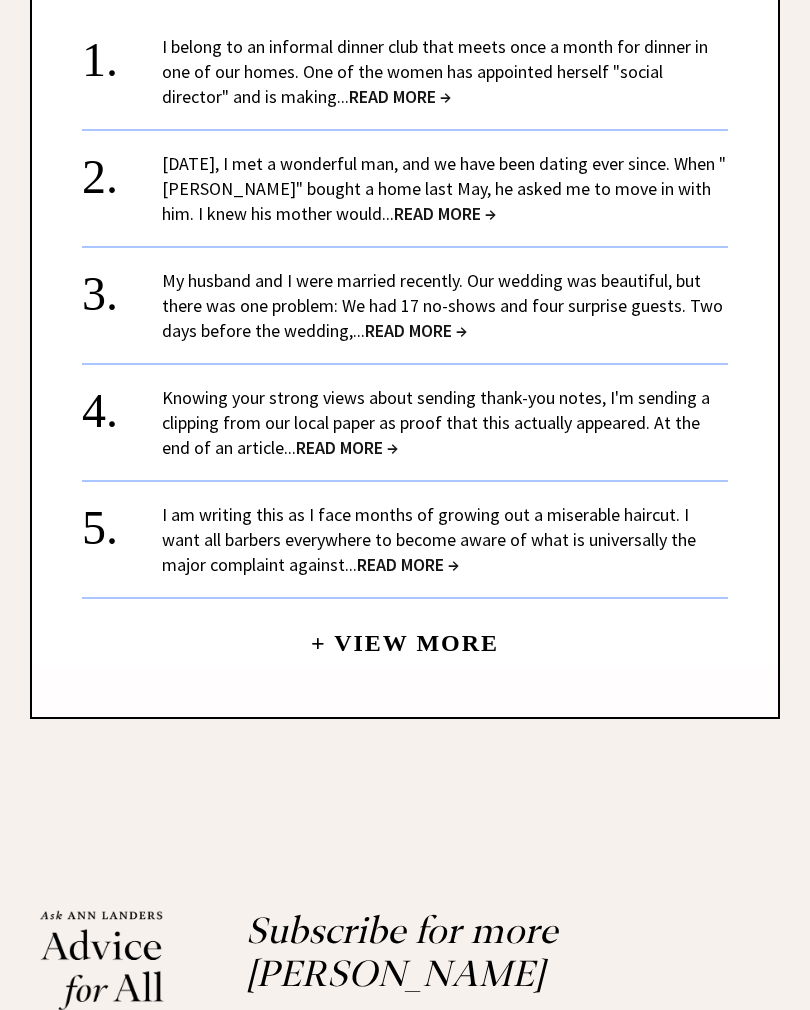 click on "READ MORE →" at bounding box center [445, 214] 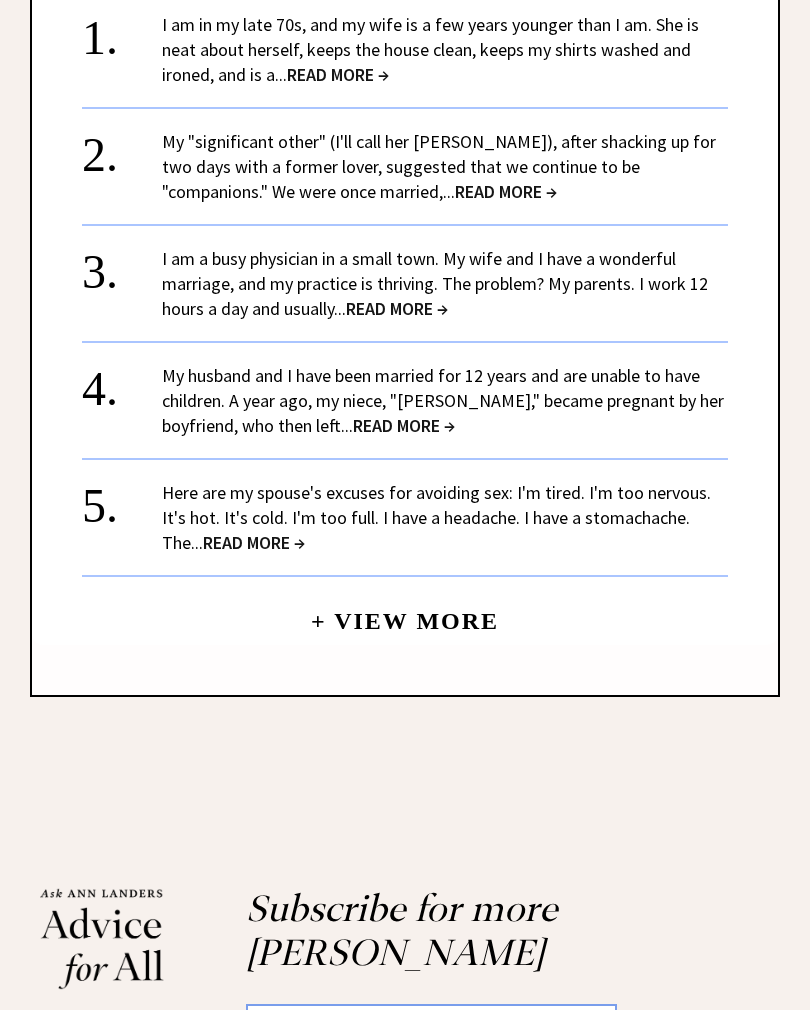 scroll, scrollTop: 1814, scrollLeft: 0, axis: vertical 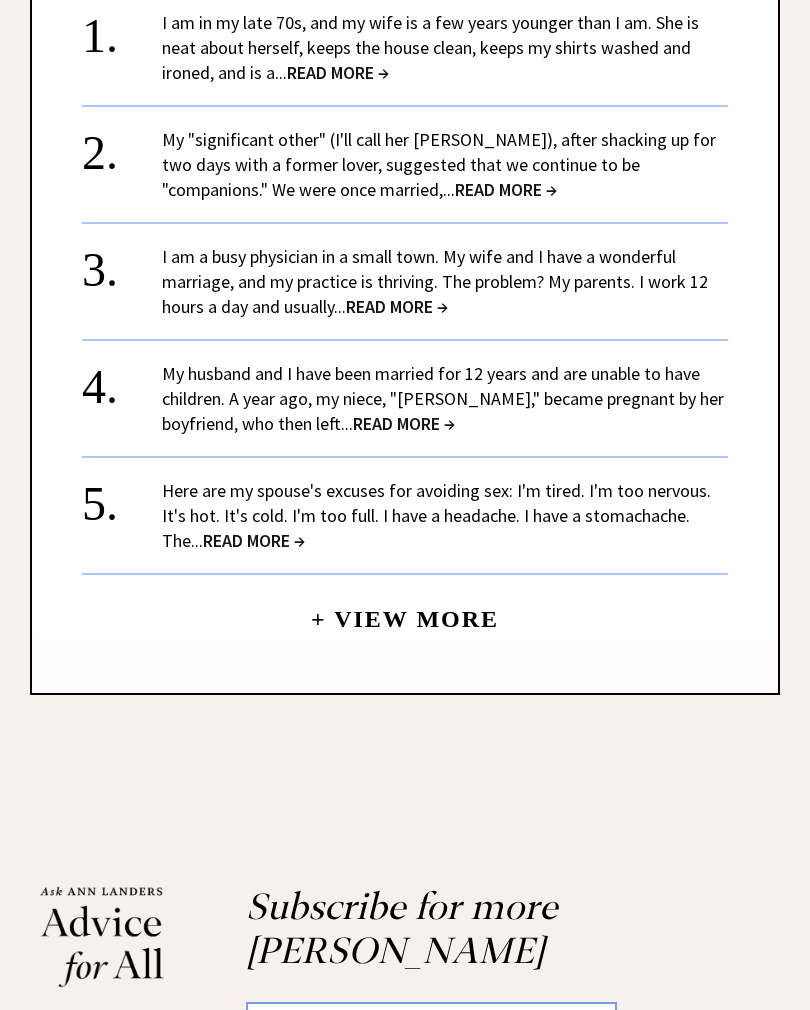 click on "READ MORE →" at bounding box center [506, 190] 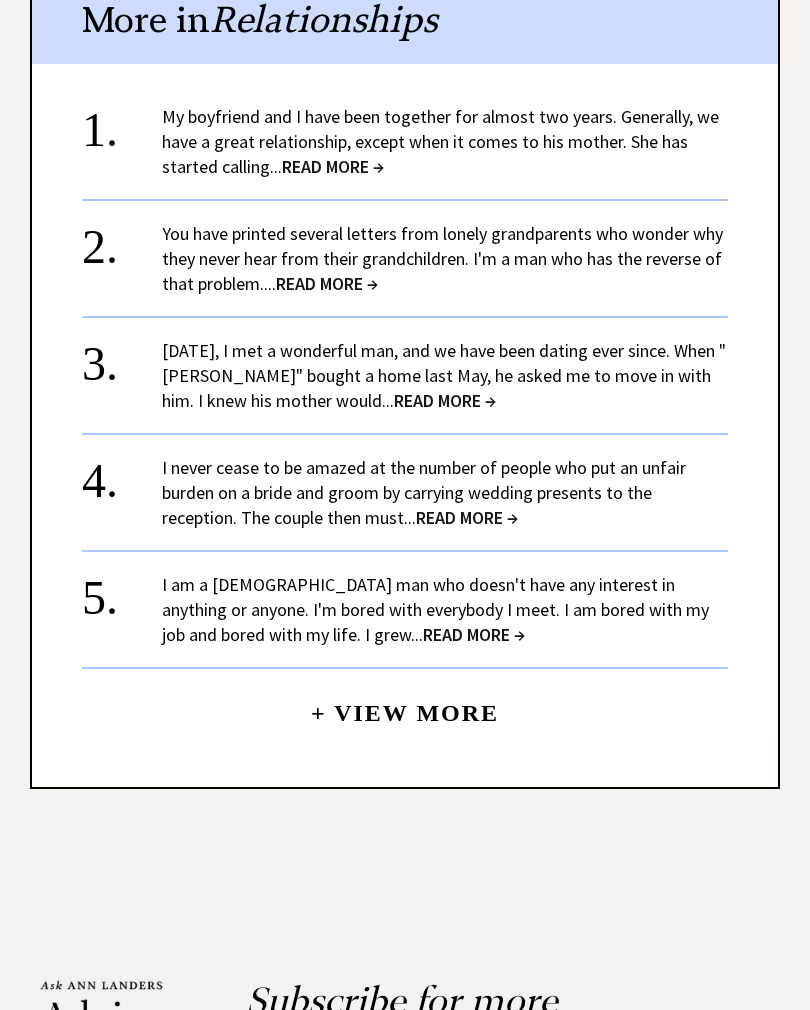 scroll, scrollTop: 1921, scrollLeft: 0, axis: vertical 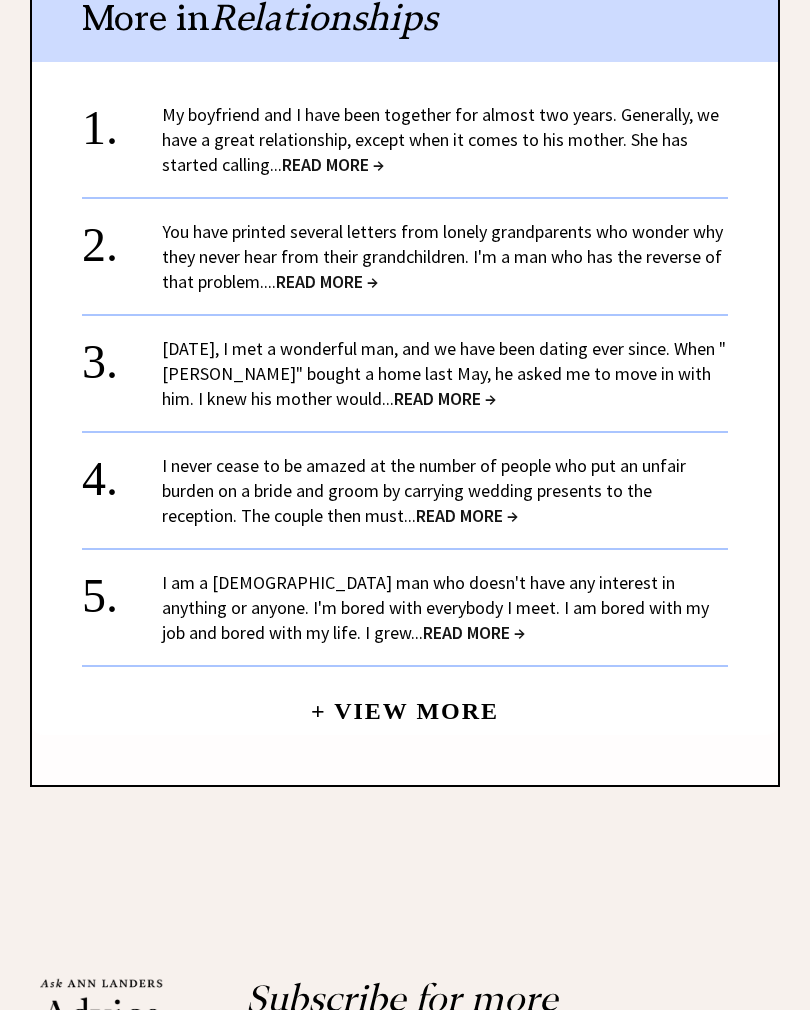 click on "+ View More" at bounding box center (405, 702) 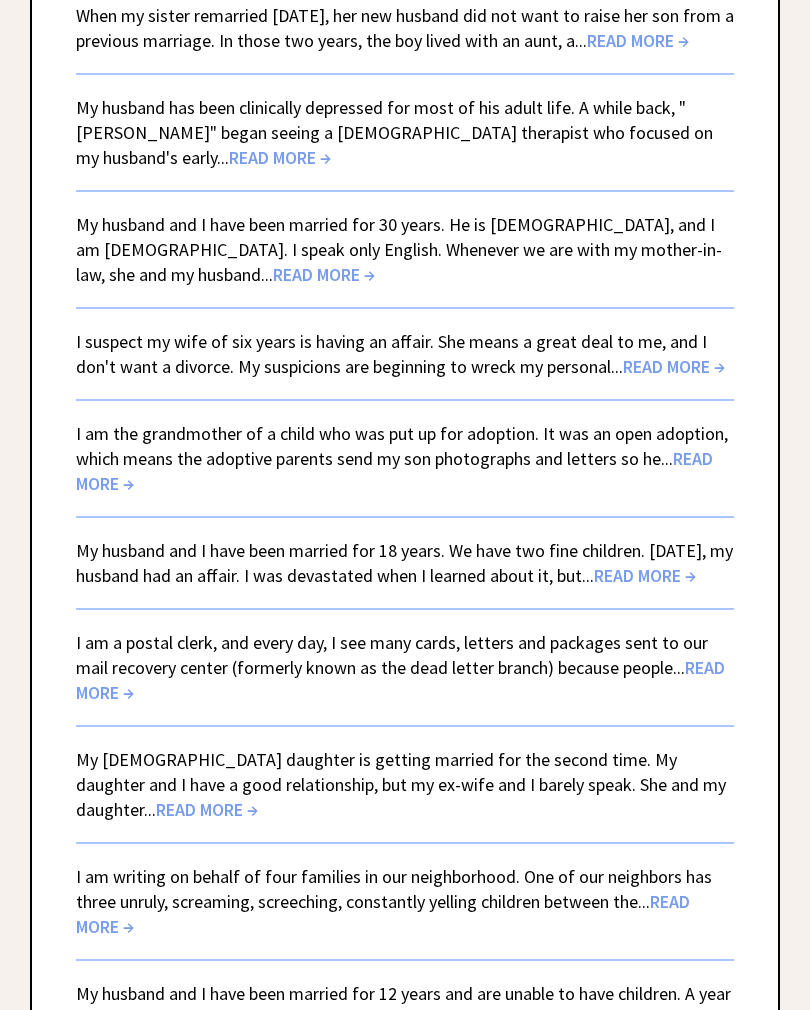 scroll, scrollTop: 2275, scrollLeft: 0, axis: vertical 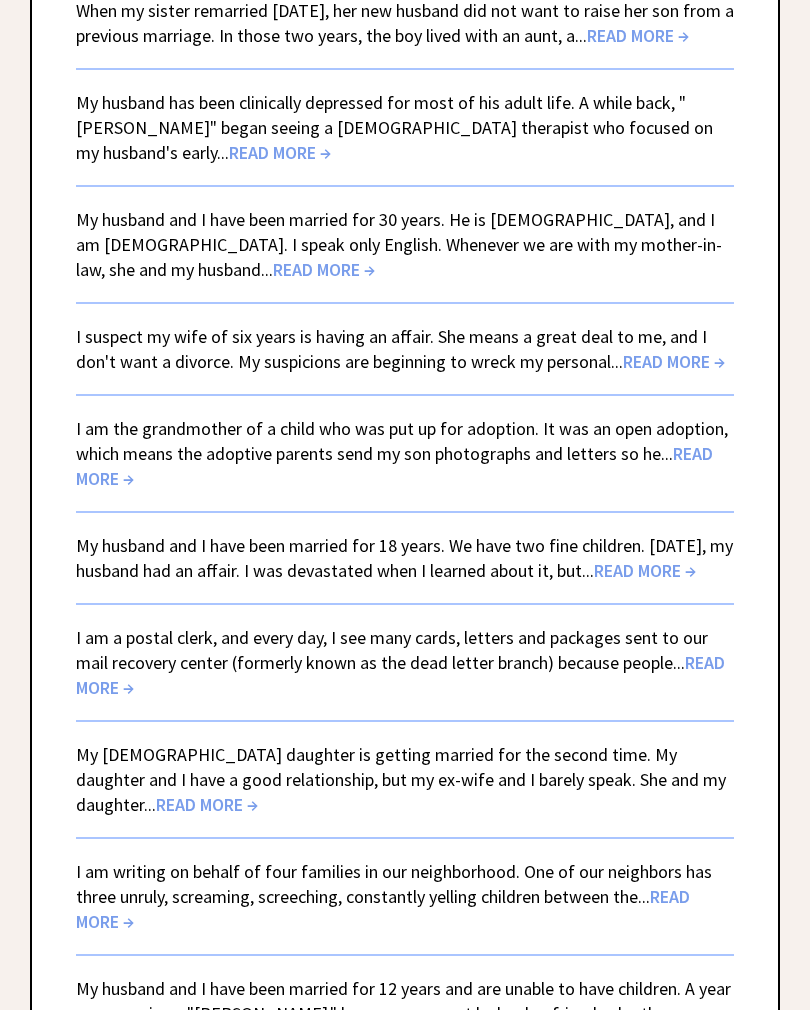 click on "READ MORE →" at bounding box center (280, 153) 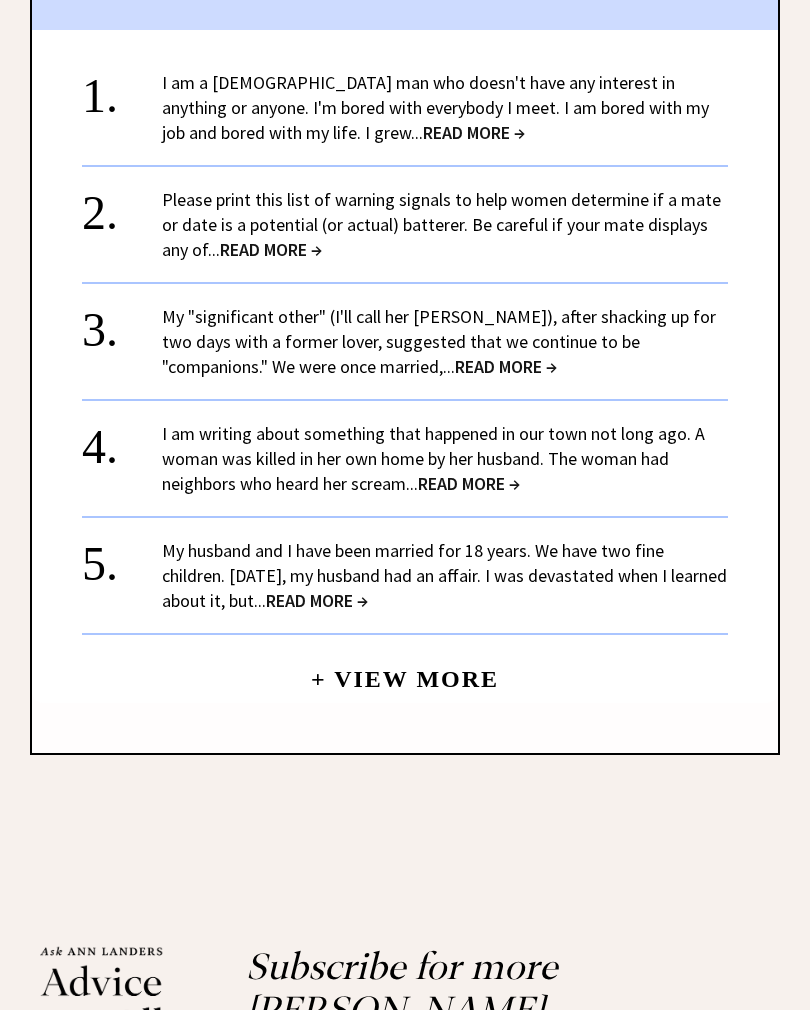 scroll, scrollTop: 2236, scrollLeft: 0, axis: vertical 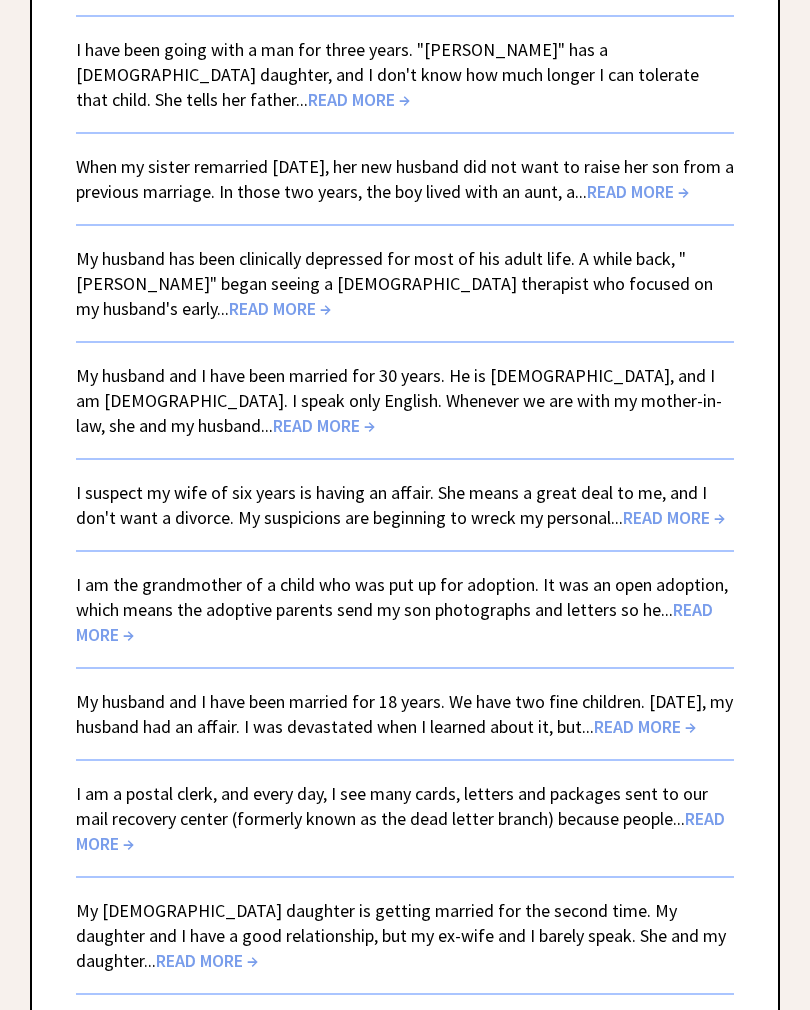 click on "READ MORE →" at bounding box center [359, 100] 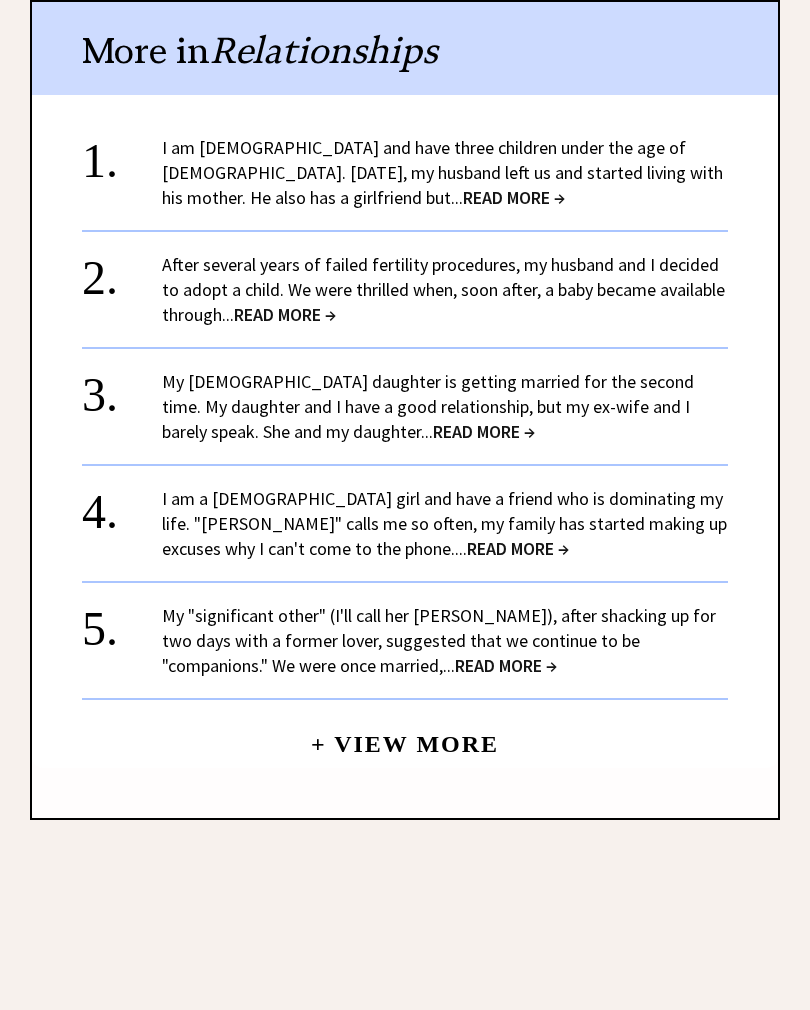 scroll, scrollTop: 1966, scrollLeft: 0, axis: vertical 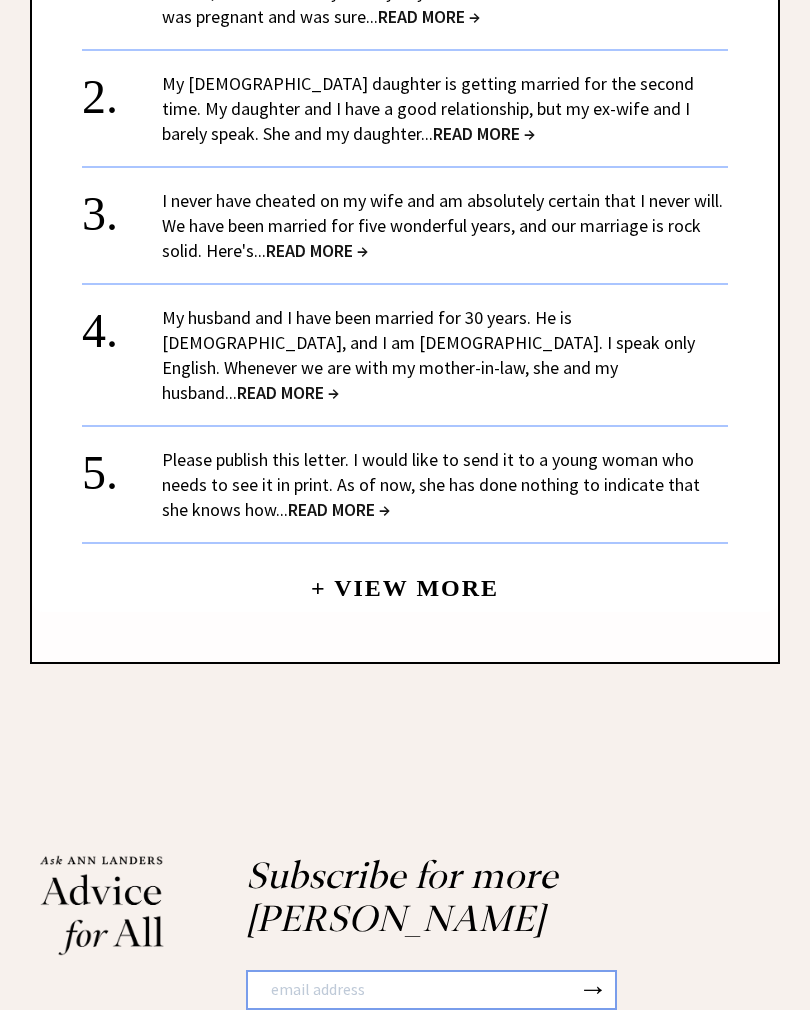 click on "READ MORE →" at bounding box center (484, 134) 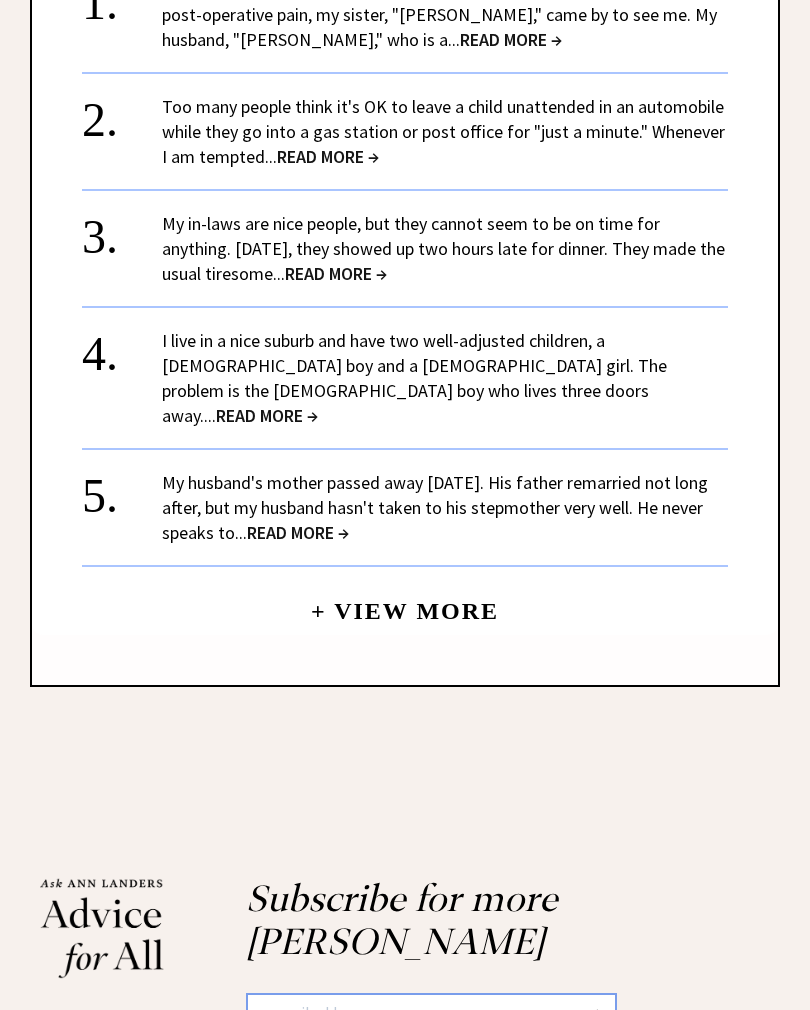 scroll, scrollTop: 2367, scrollLeft: 0, axis: vertical 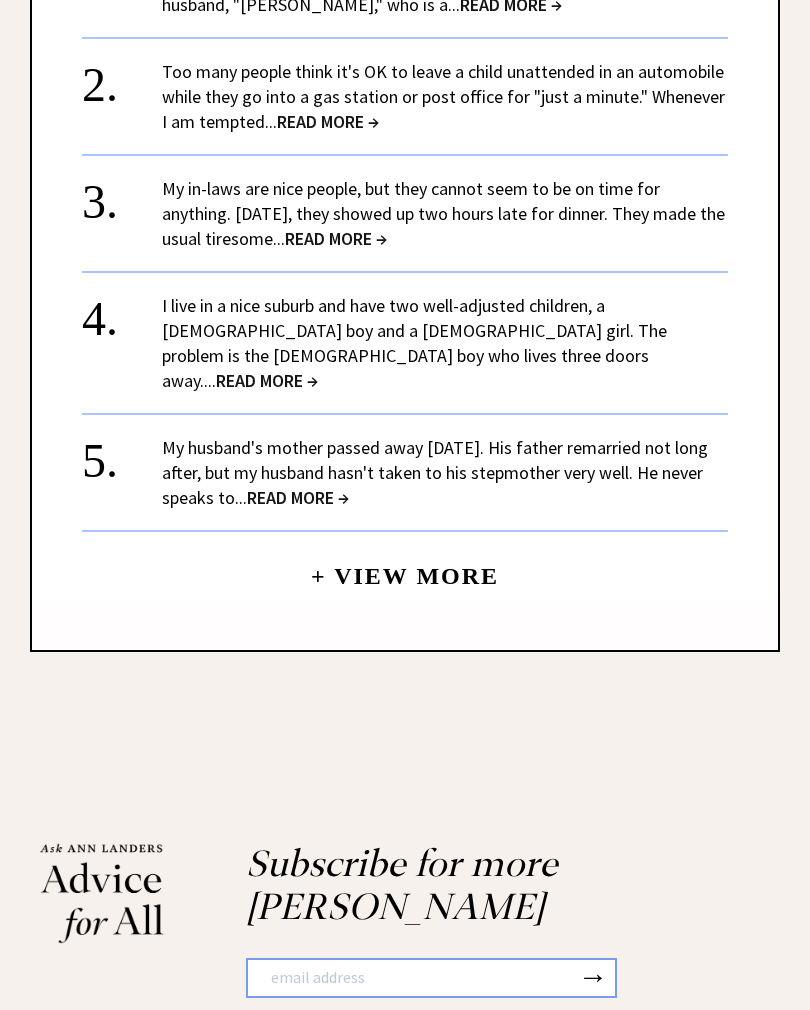click on "READ MORE →" at bounding box center [267, 381] 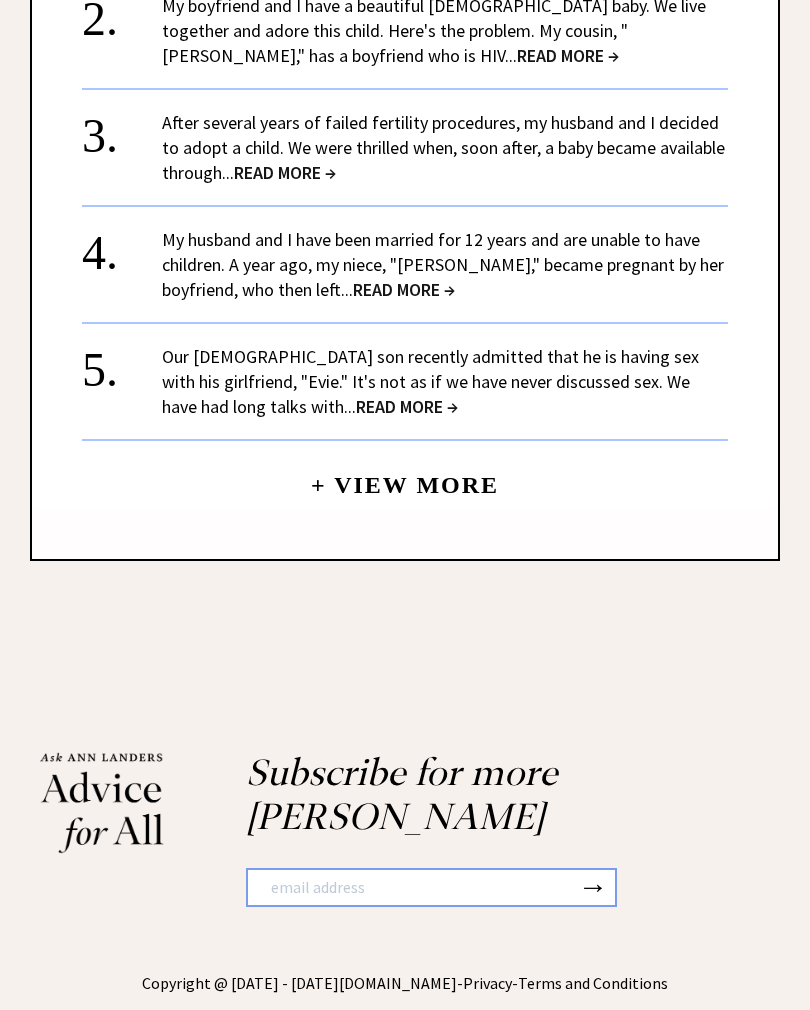 scroll, scrollTop: 3228, scrollLeft: 0, axis: vertical 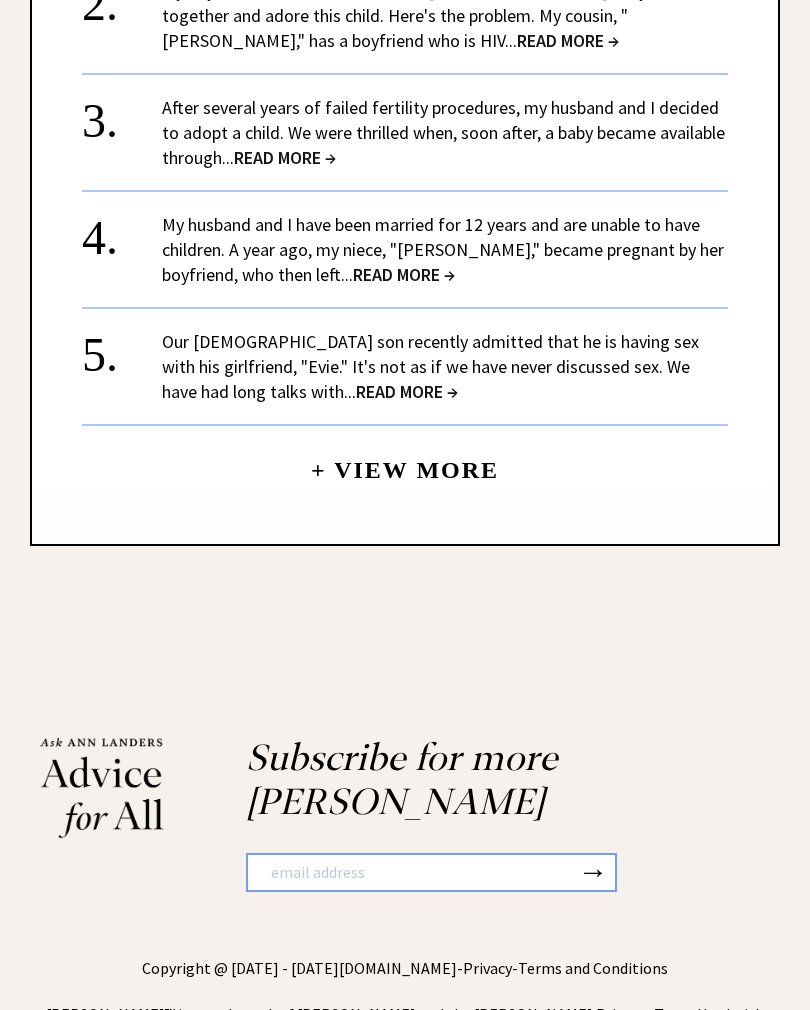 click on "READ MORE →" at bounding box center (285, 157) 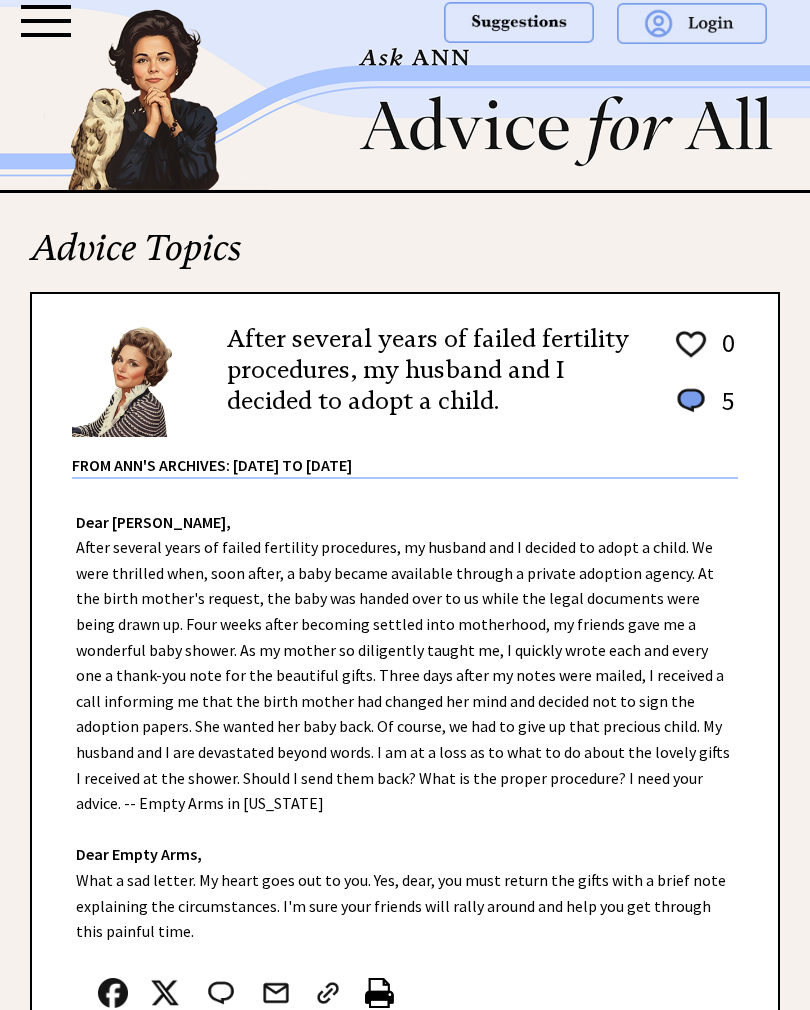 scroll, scrollTop: 0, scrollLeft: 0, axis: both 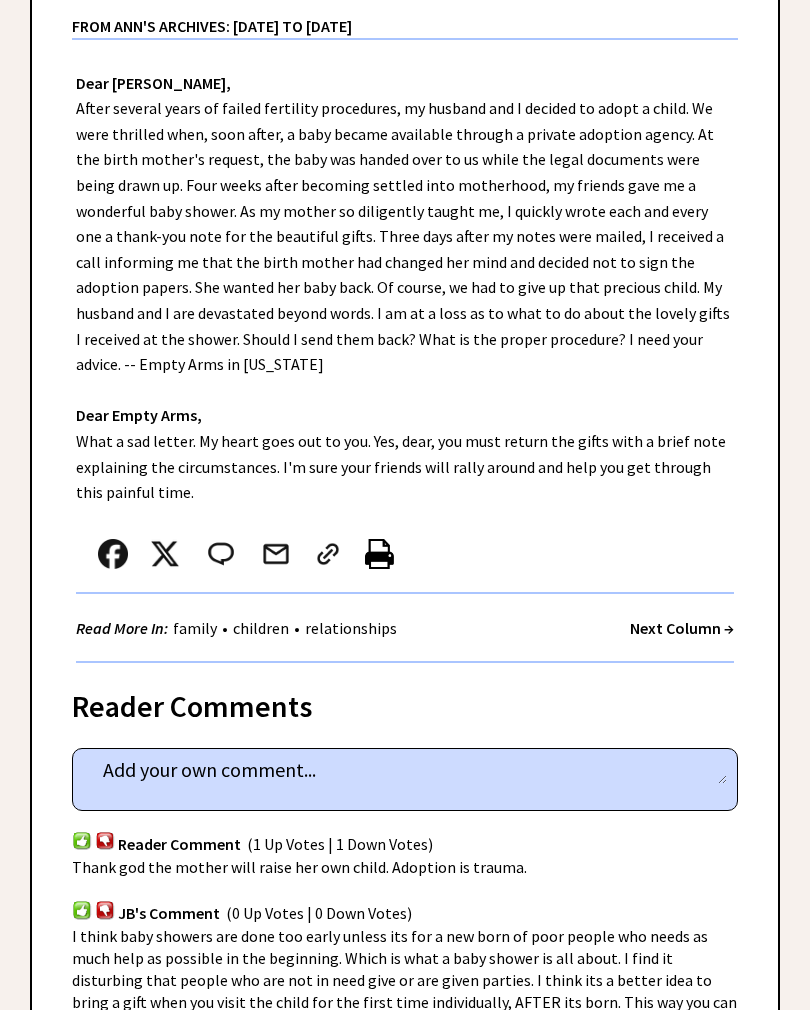 click at bounding box center [105, 841] 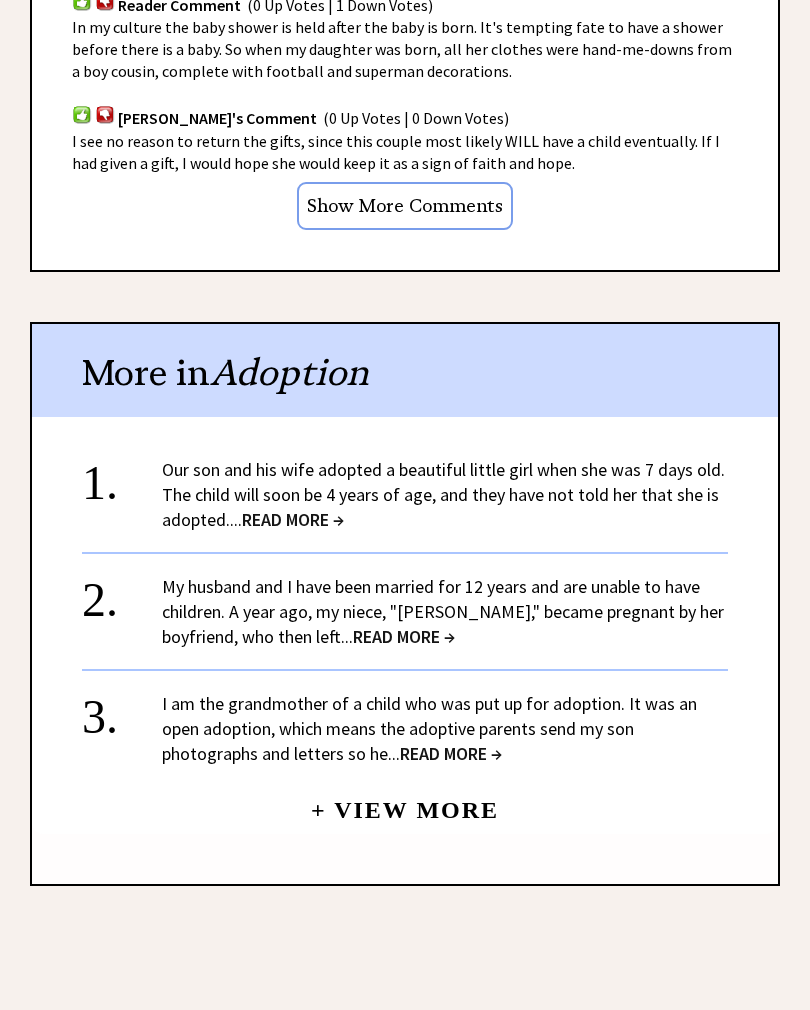 scroll, scrollTop: 1686, scrollLeft: 0, axis: vertical 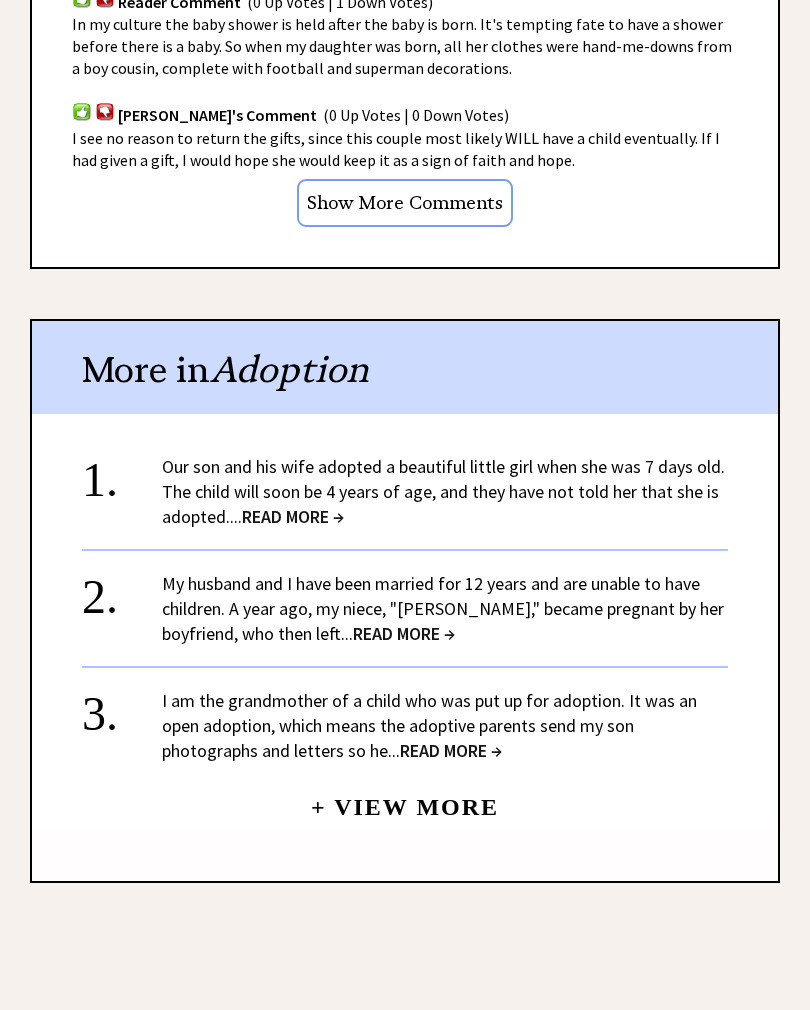 click on "+ View More" at bounding box center [405, 799] 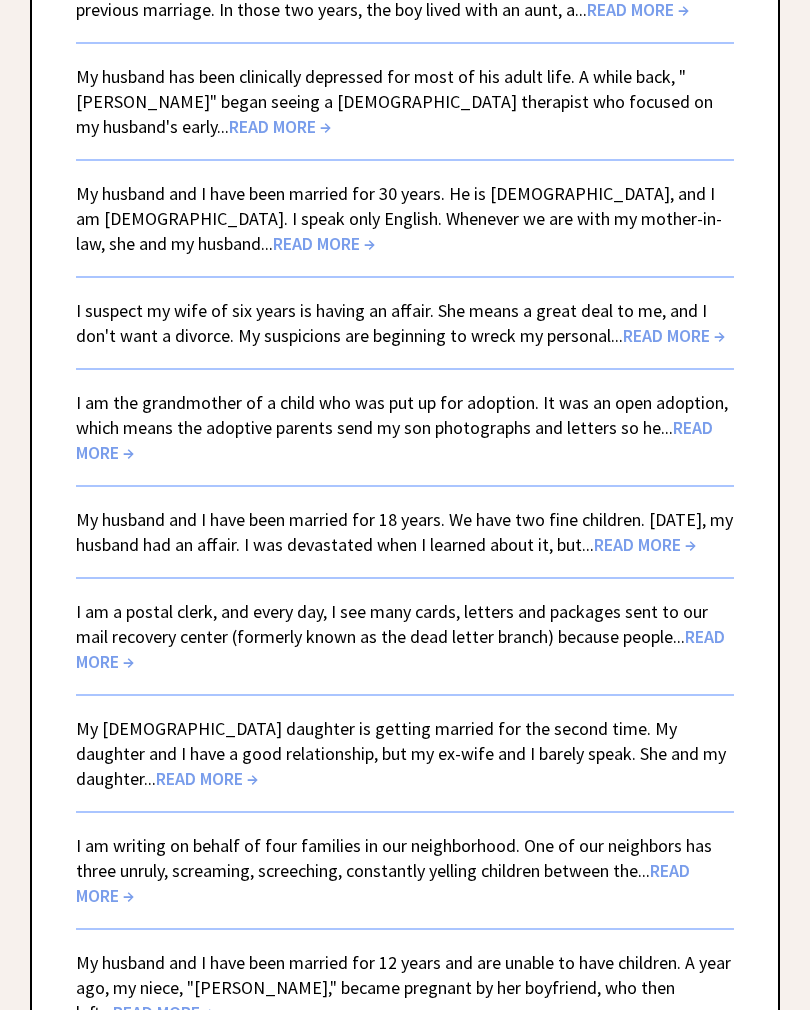 scroll, scrollTop: 2307, scrollLeft: 0, axis: vertical 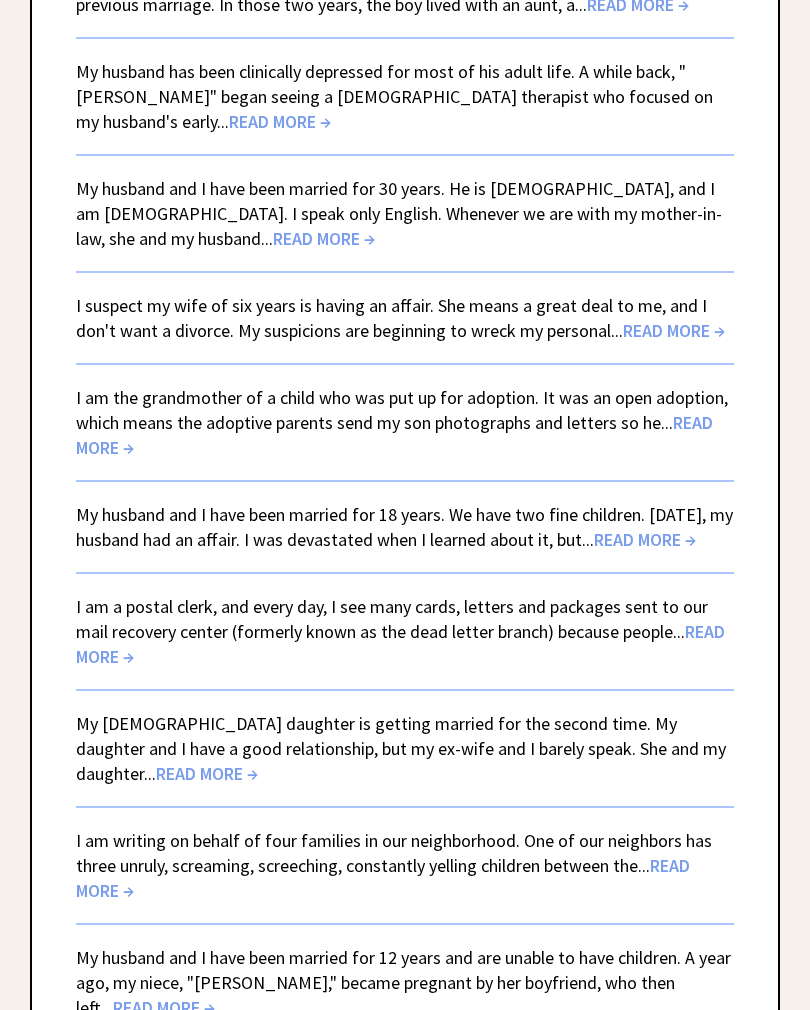 click on "READ MORE →" at bounding box center [645, 539] 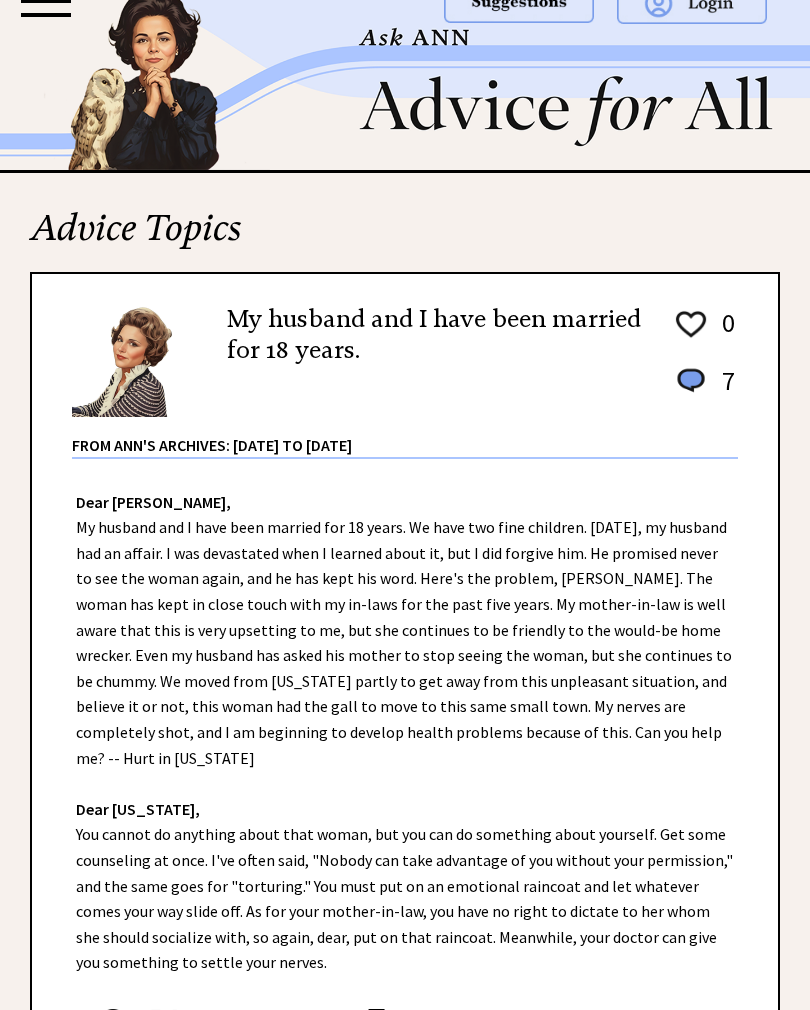 scroll, scrollTop: 0, scrollLeft: 0, axis: both 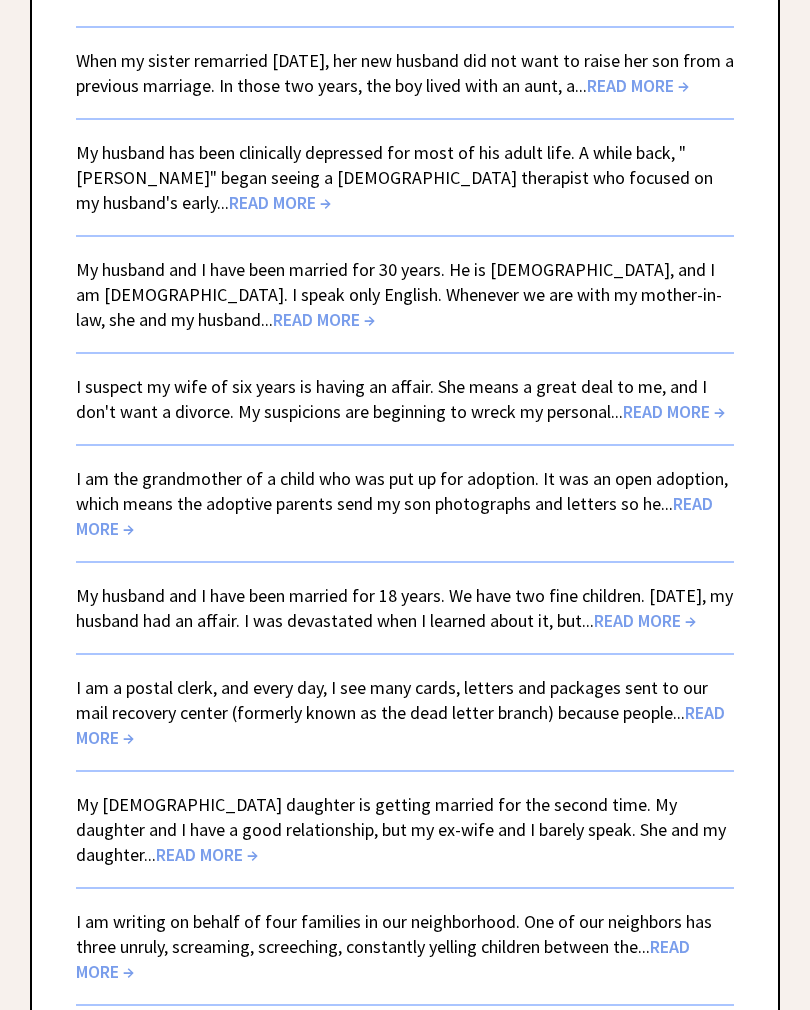 click on "READ MORE →" at bounding box center [394, 517] 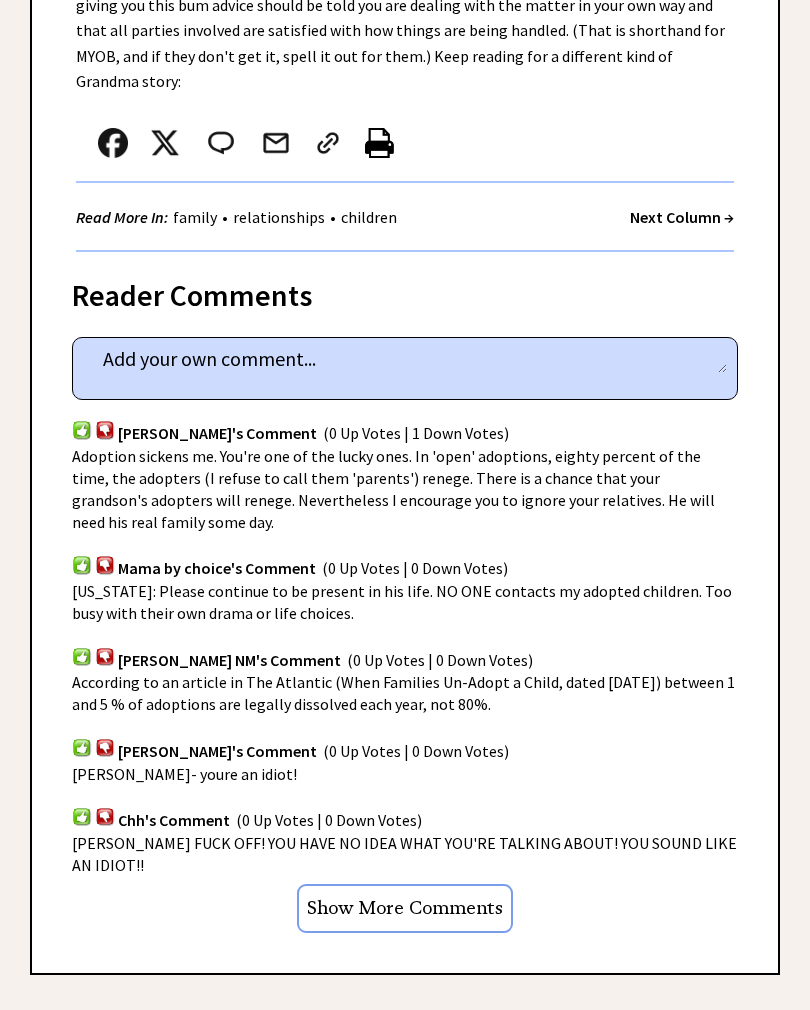 scroll, scrollTop: 903, scrollLeft: 0, axis: vertical 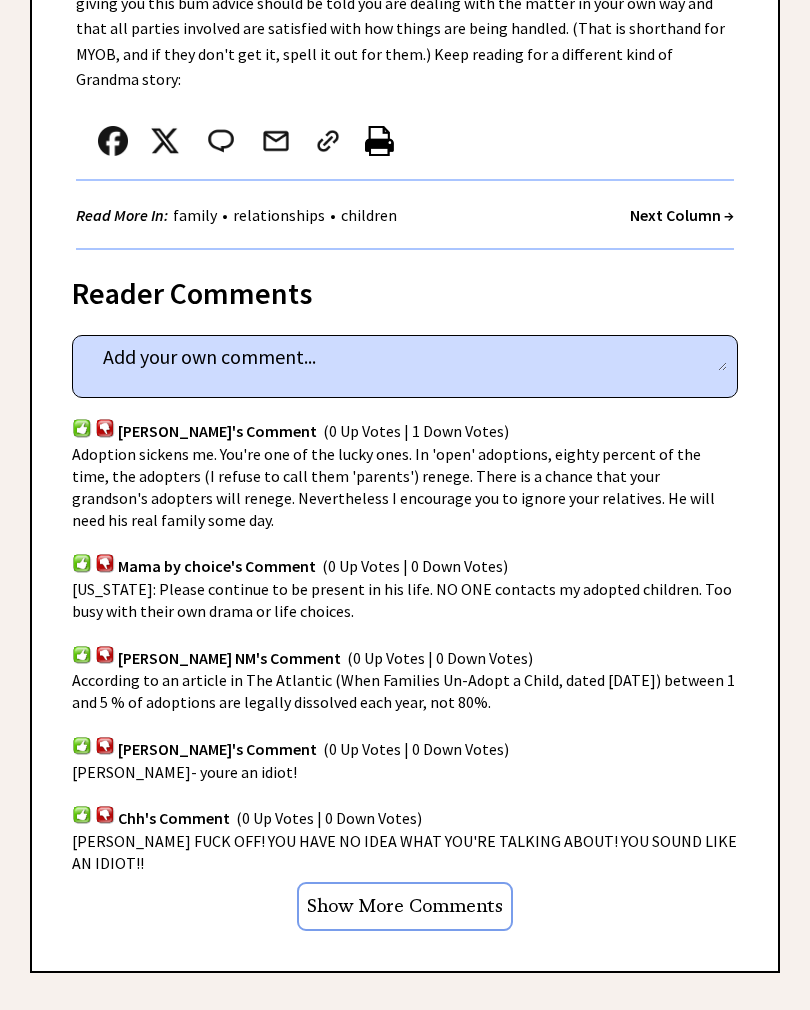 click at bounding box center (105, 427) 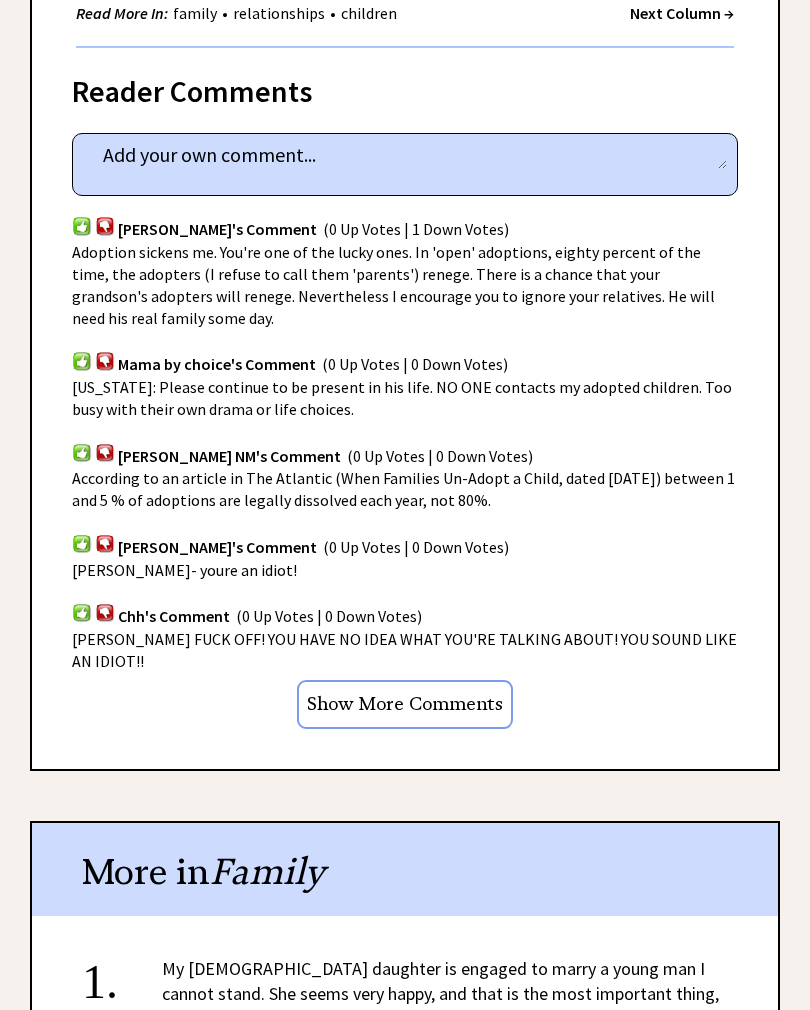 scroll, scrollTop: 1102, scrollLeft: 0, axis: vertical 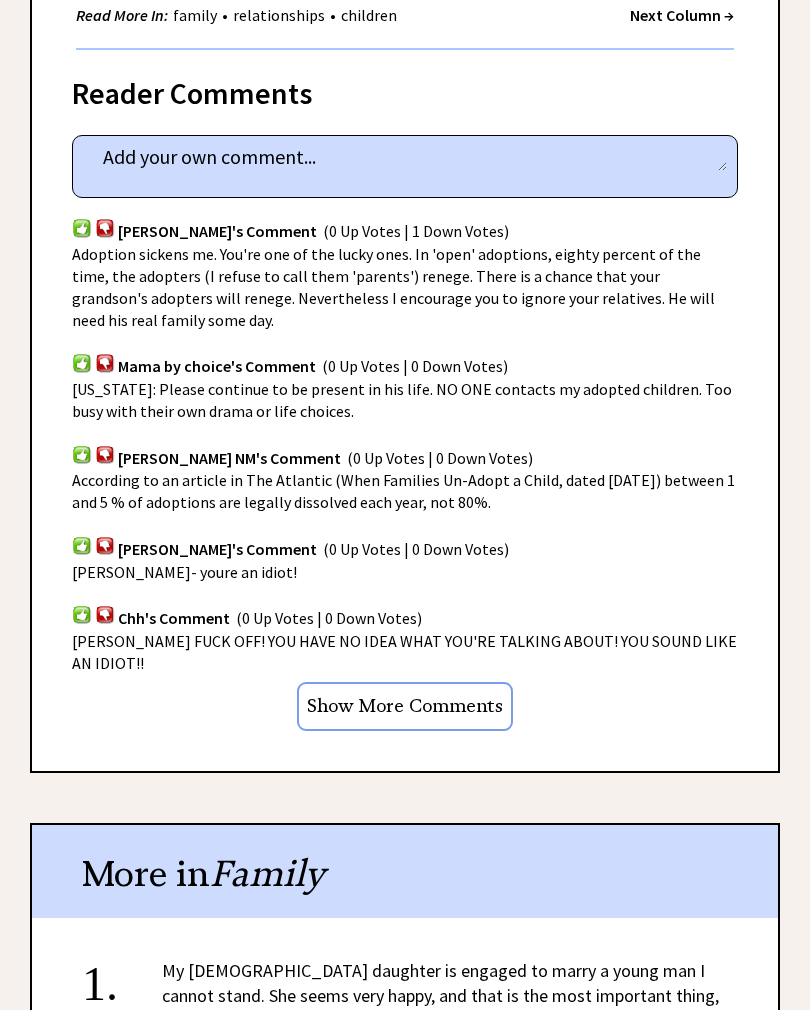 click at bounding box center [82, 615] 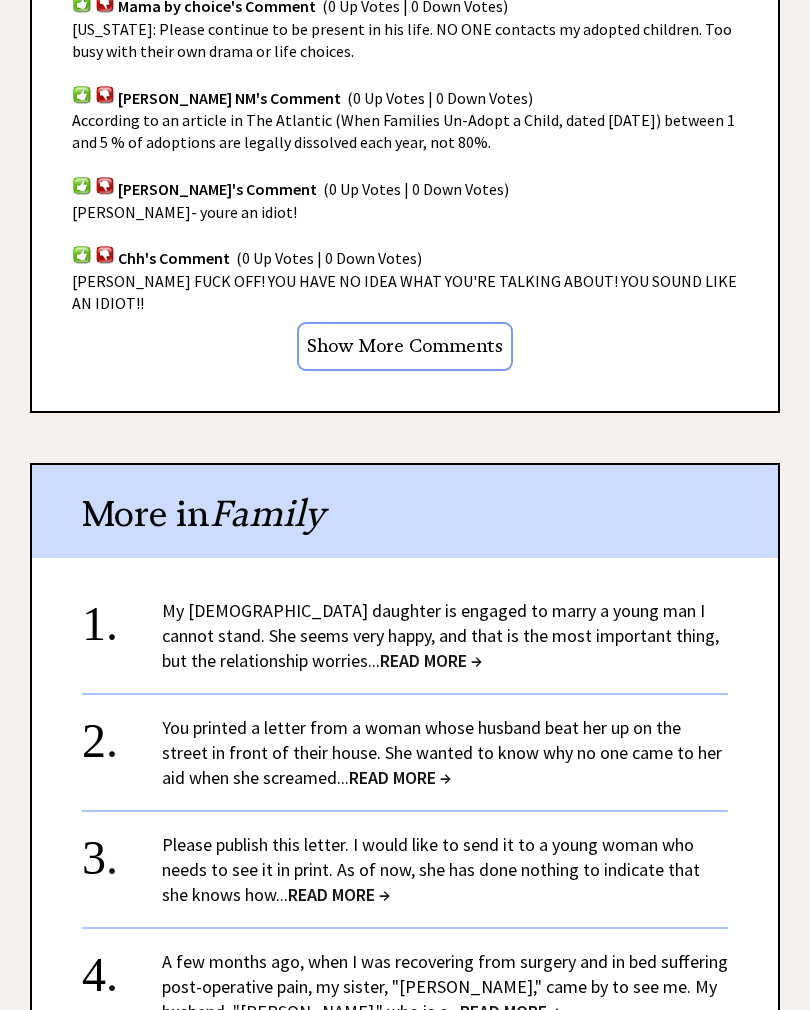 scroll, scrollTop: 1477, scrollLeft: 0, axis: vertical 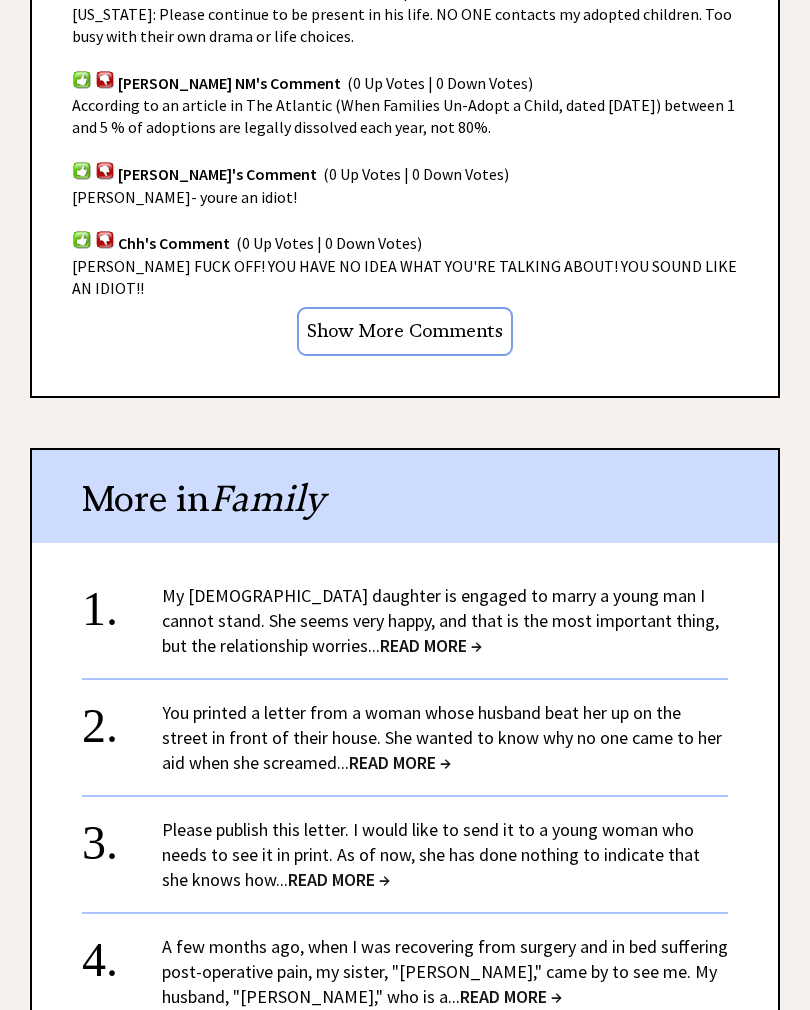 click on "READ MORE →" at bounding box center (431, 646) 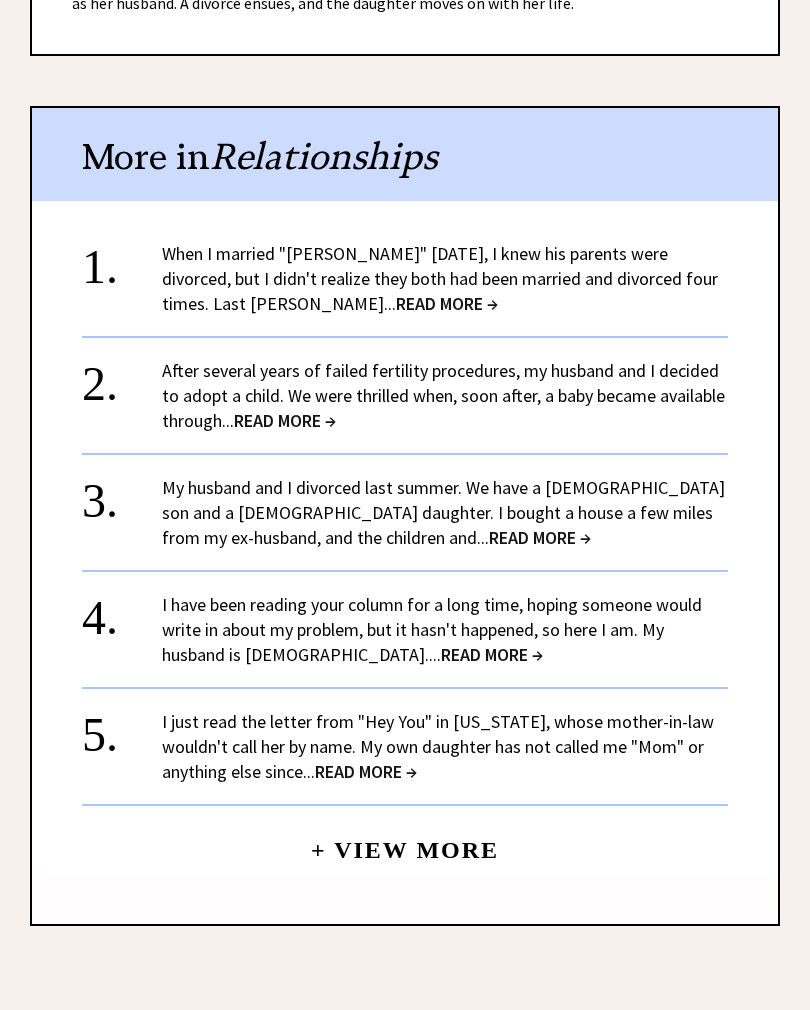 scroll, scrollTop: 1767, scrollLeft: 0, axis: vertical 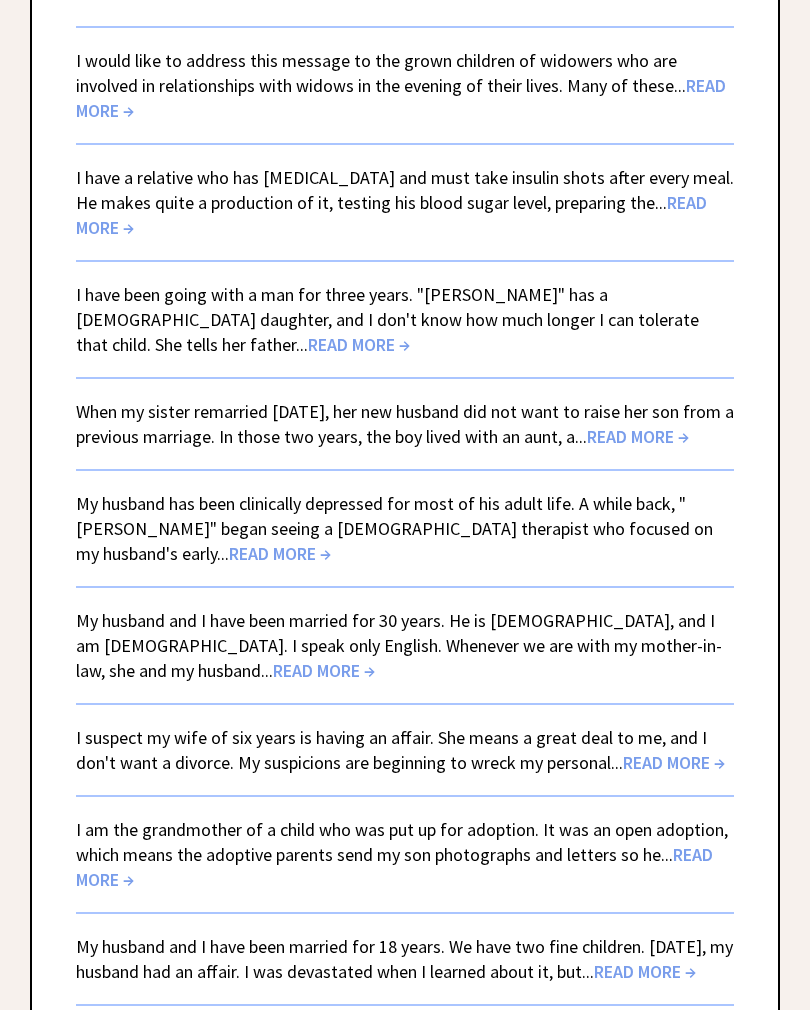 click on "READ MORE →" at bounding box center (638, 437) 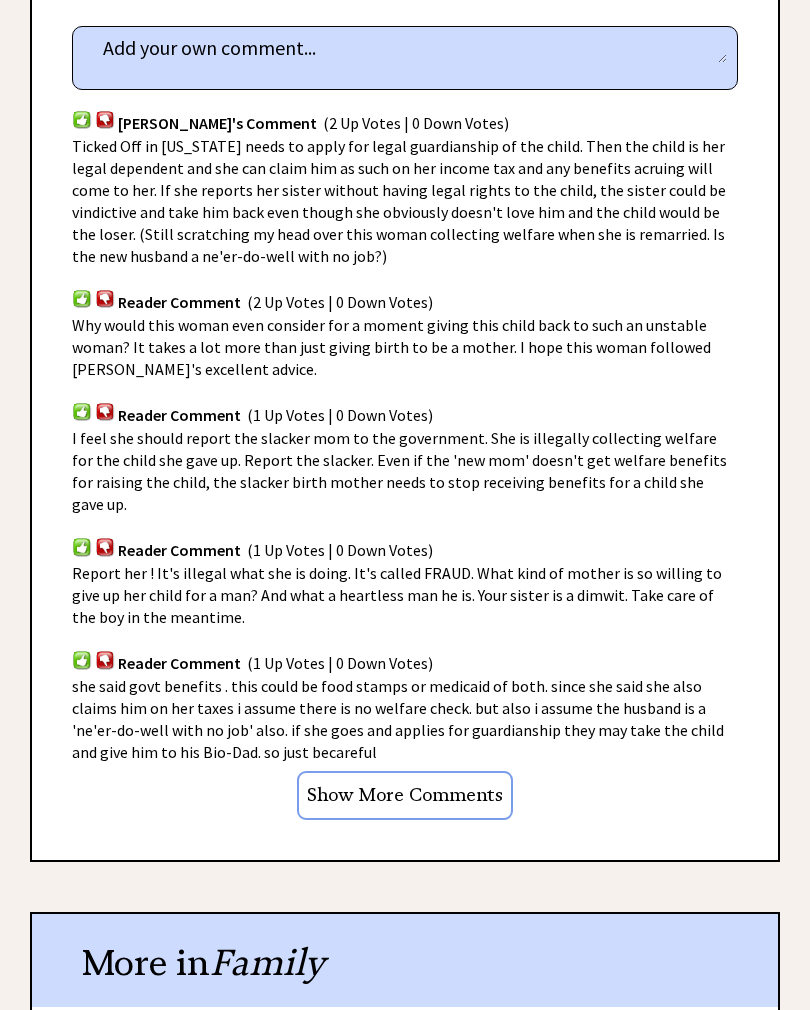scroll, scrollTop: 1119, scrollLeft: 0, axis: vertical 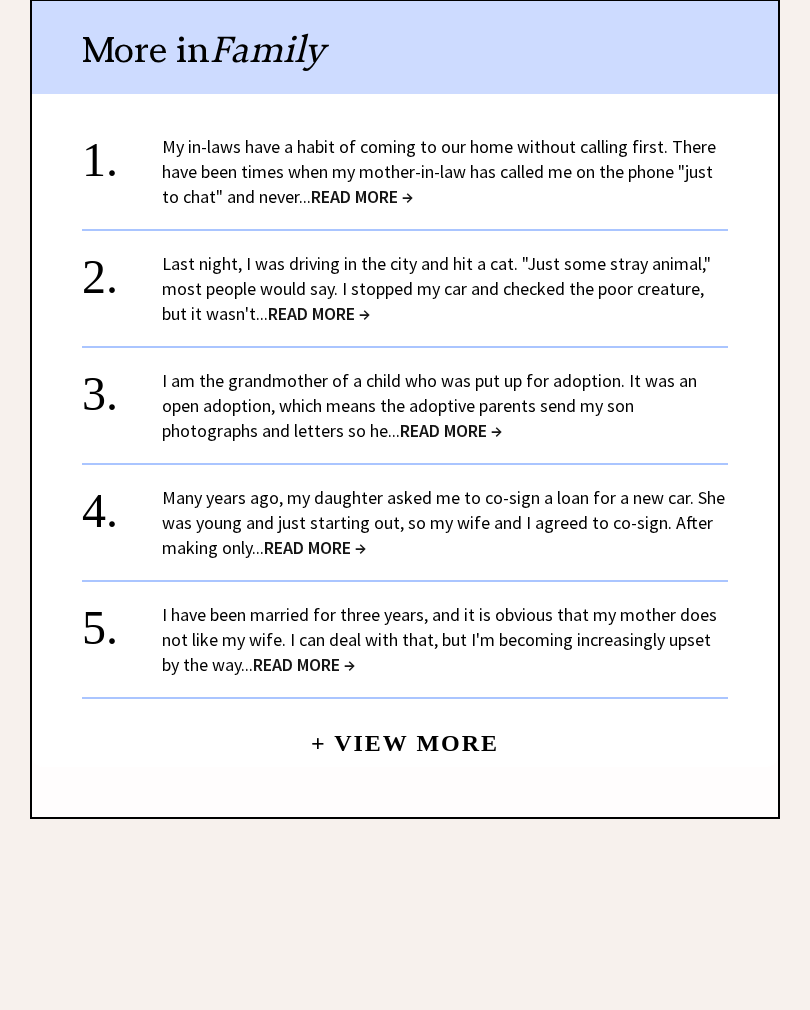 click on "+ View More" at bounding box center (405, 734) 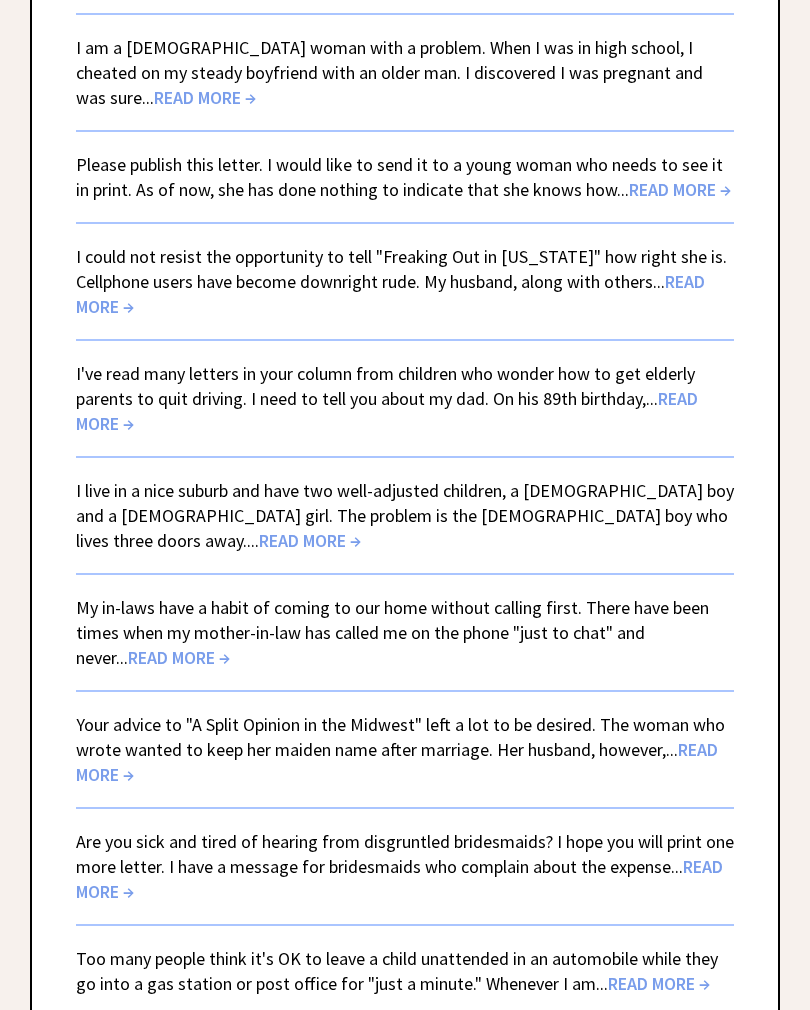 scroll, scrollTop: 3334, scrollLeft: 0, axis: vertical 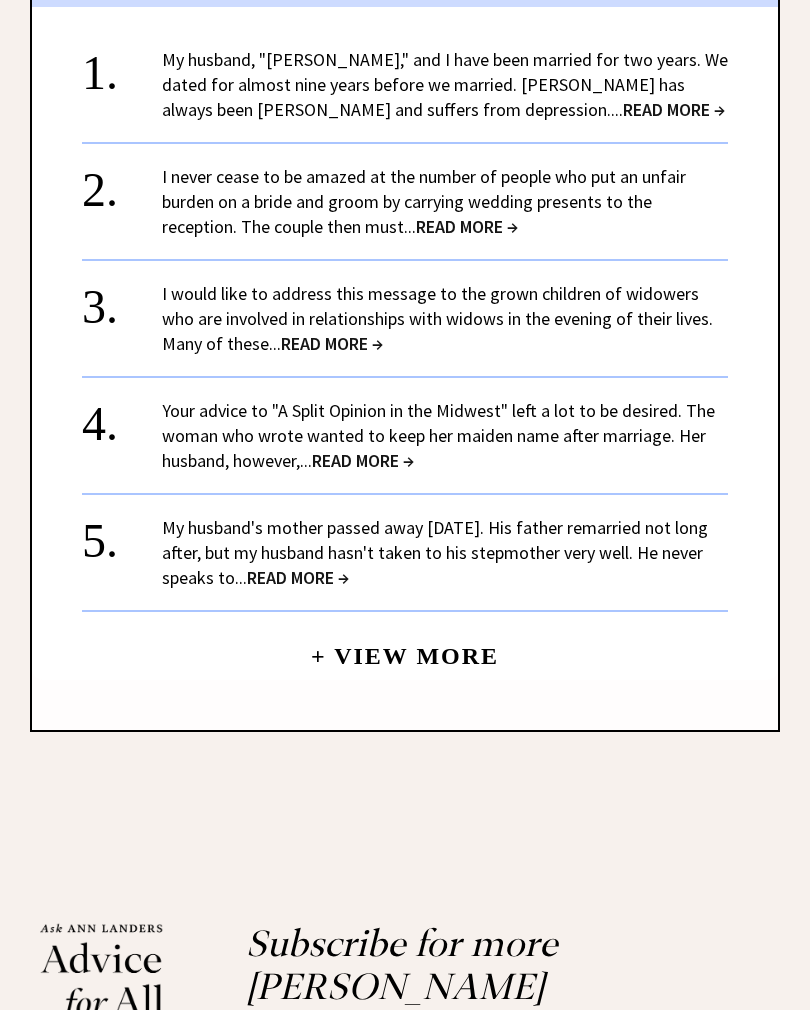 click on "READ MORE →" at bounding box center (332, 344) 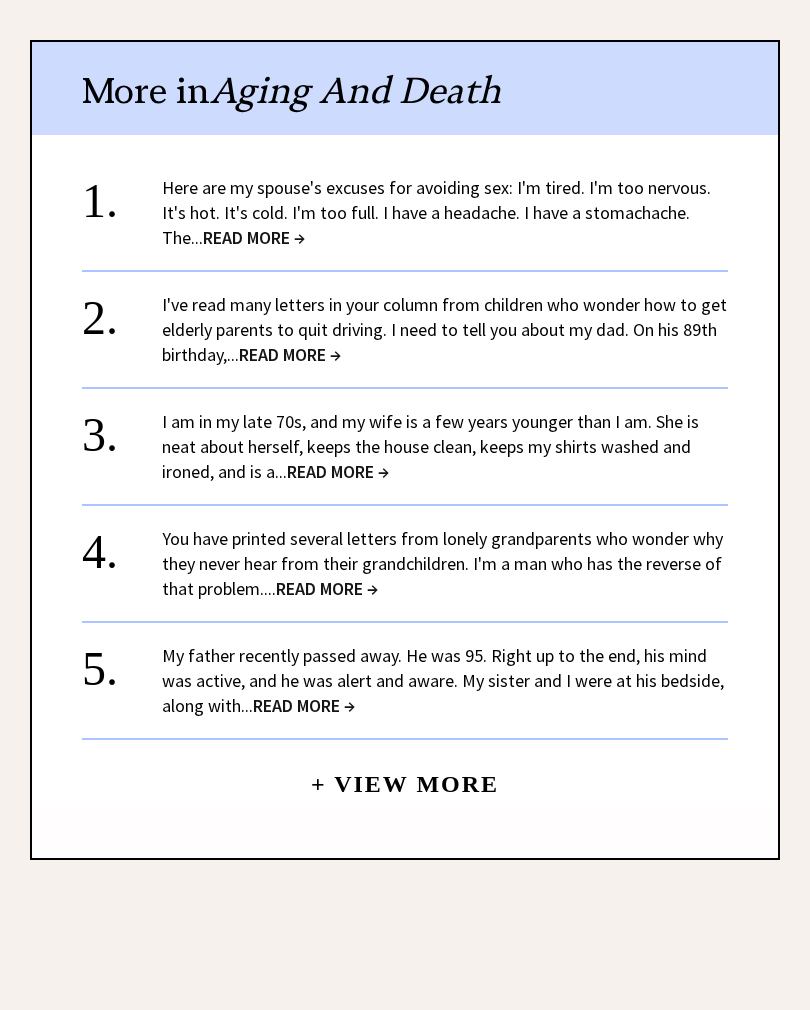 scroll, scrollTop: 2393, scrollLeft: 0, axis: vertical 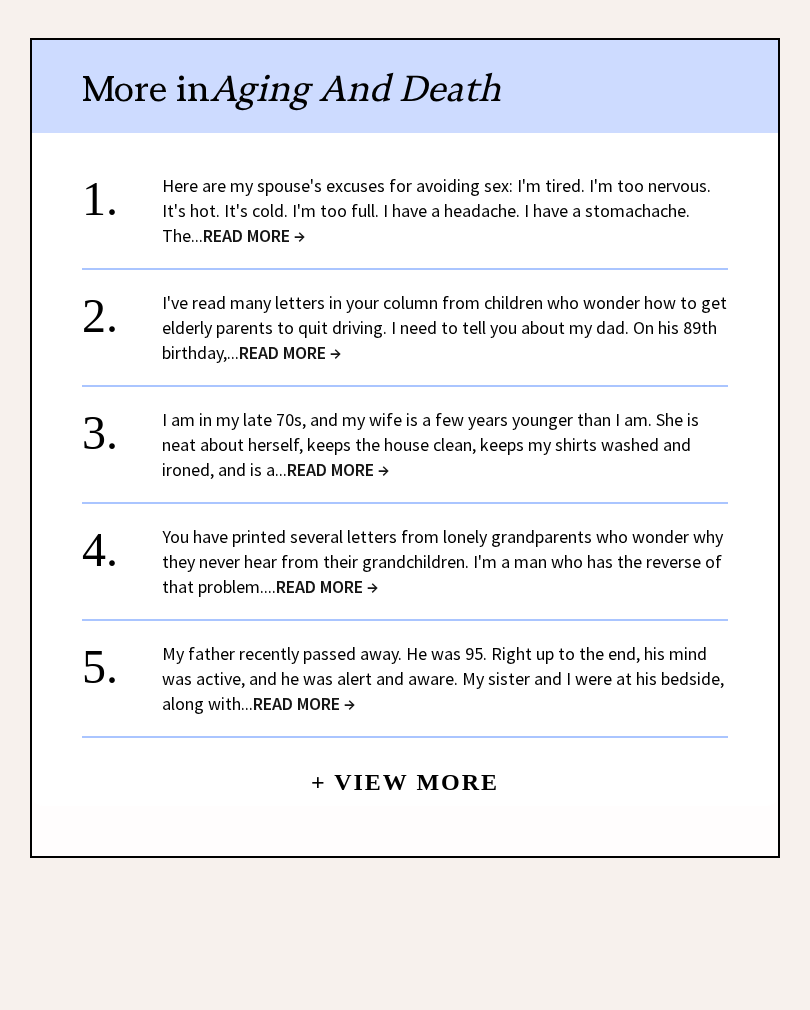 click on "+ View More" at bounding box center [405, 774] 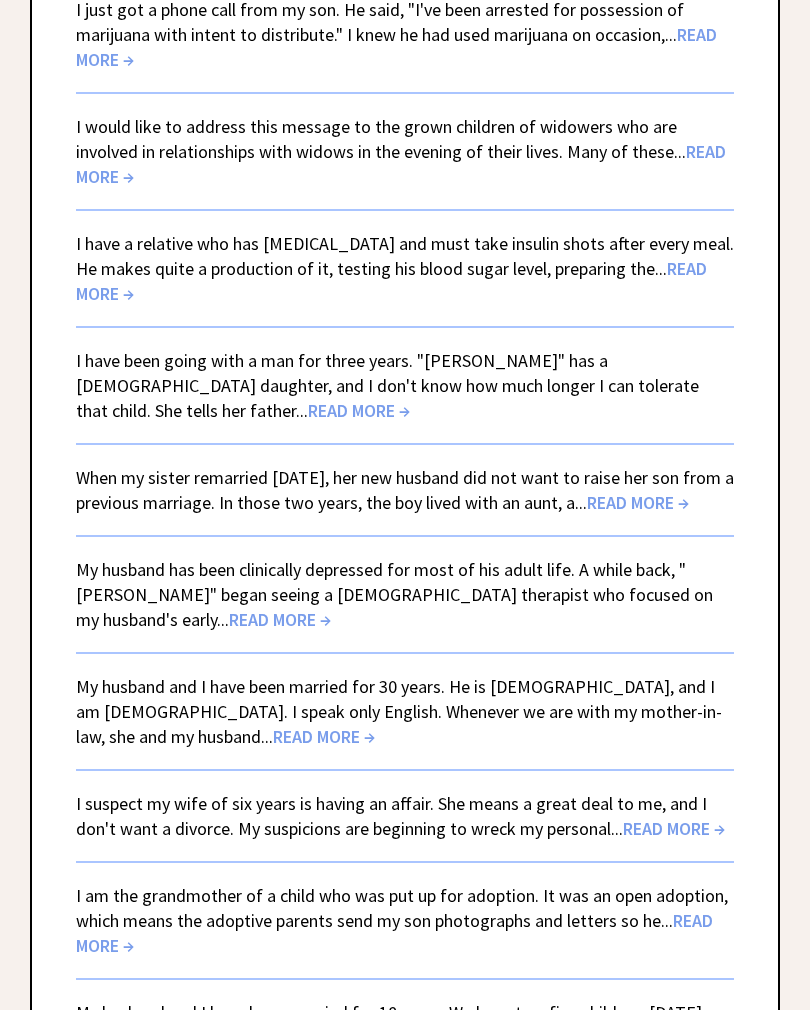 scroll, scrollTop: 1806, scrollLeft: 0, axis: vertical 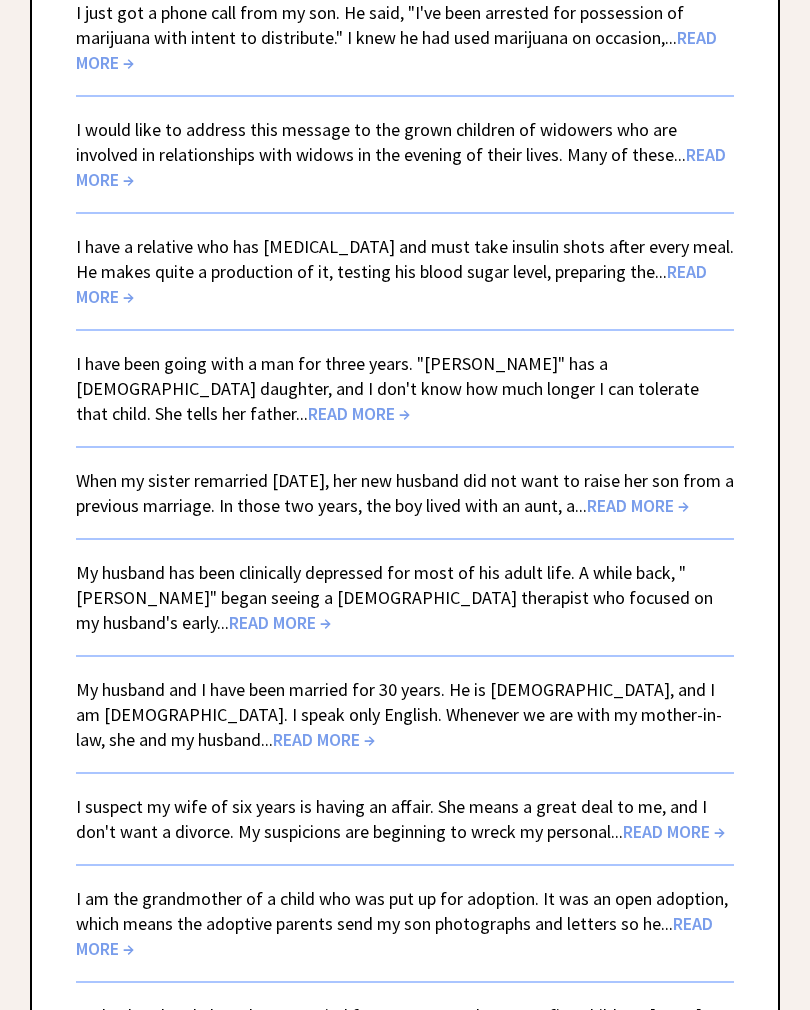 click on "READ MORE →" at bounding box center [391, 284] 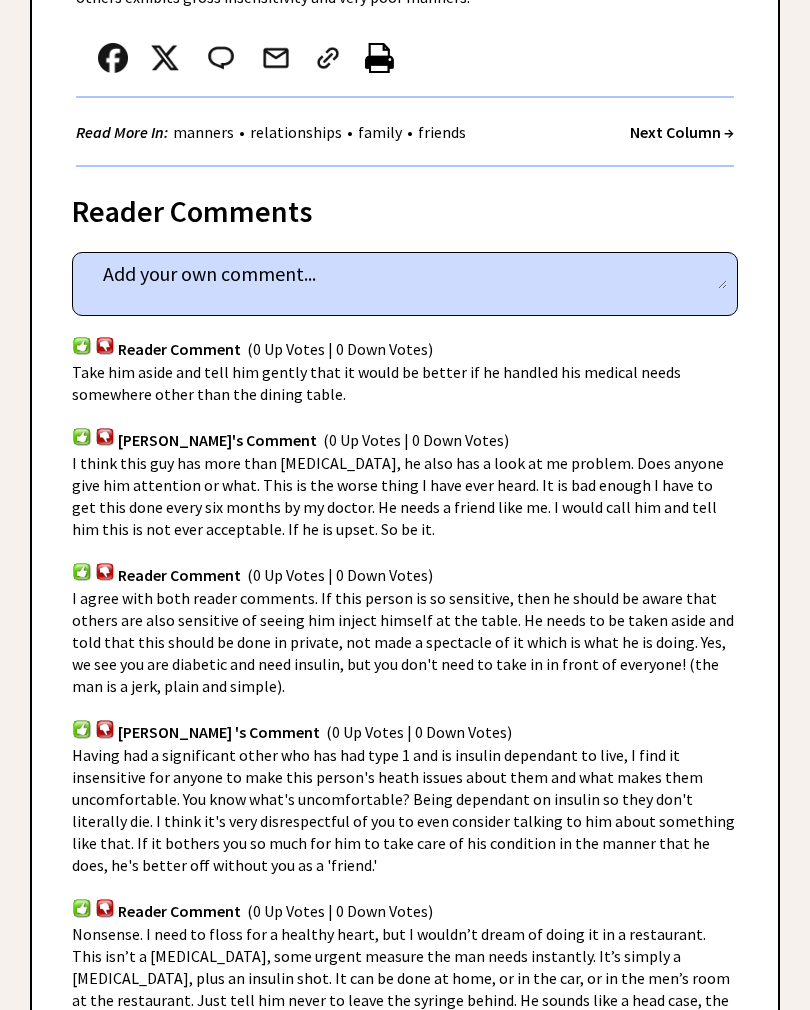 scroll, scrollTop: 833, scrollLeft: 0, axis: vertical 